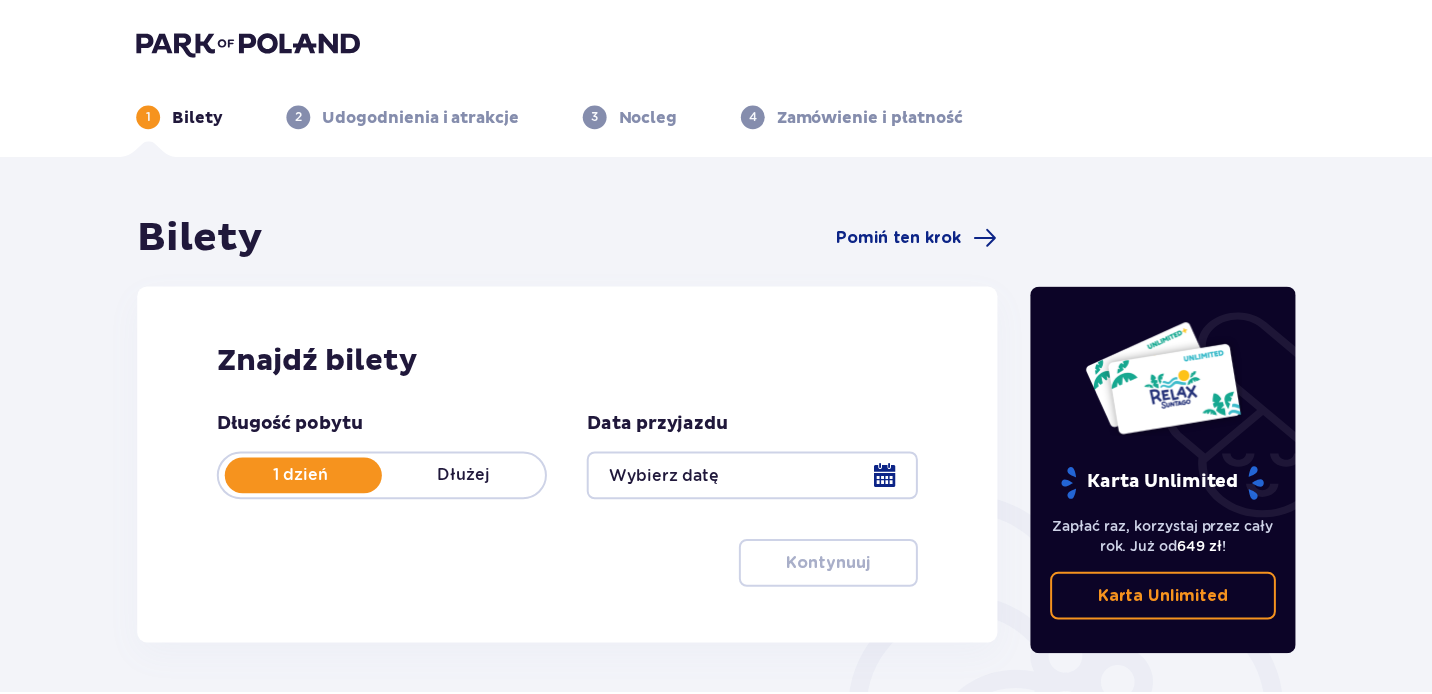 scroll, scrollTop: 0, scrollLeft: 0, axis: both 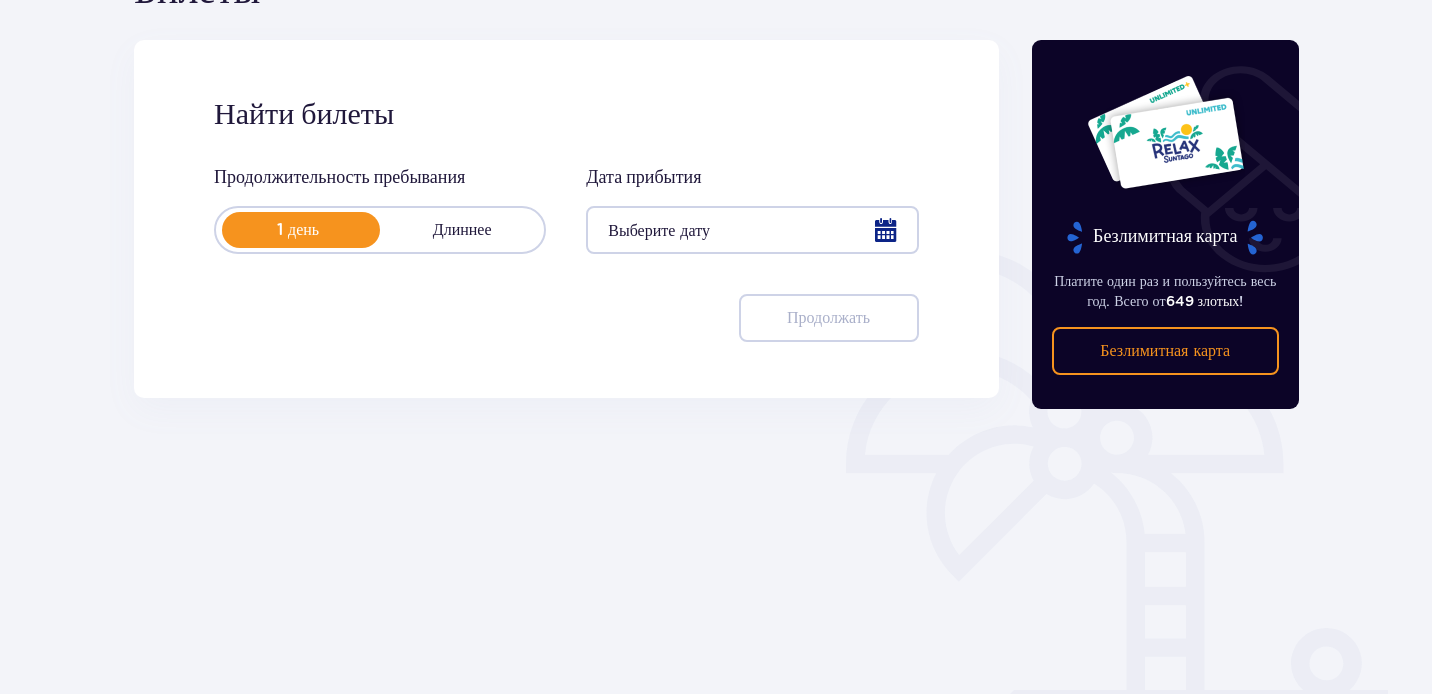 click at bounding box center (752, 230) 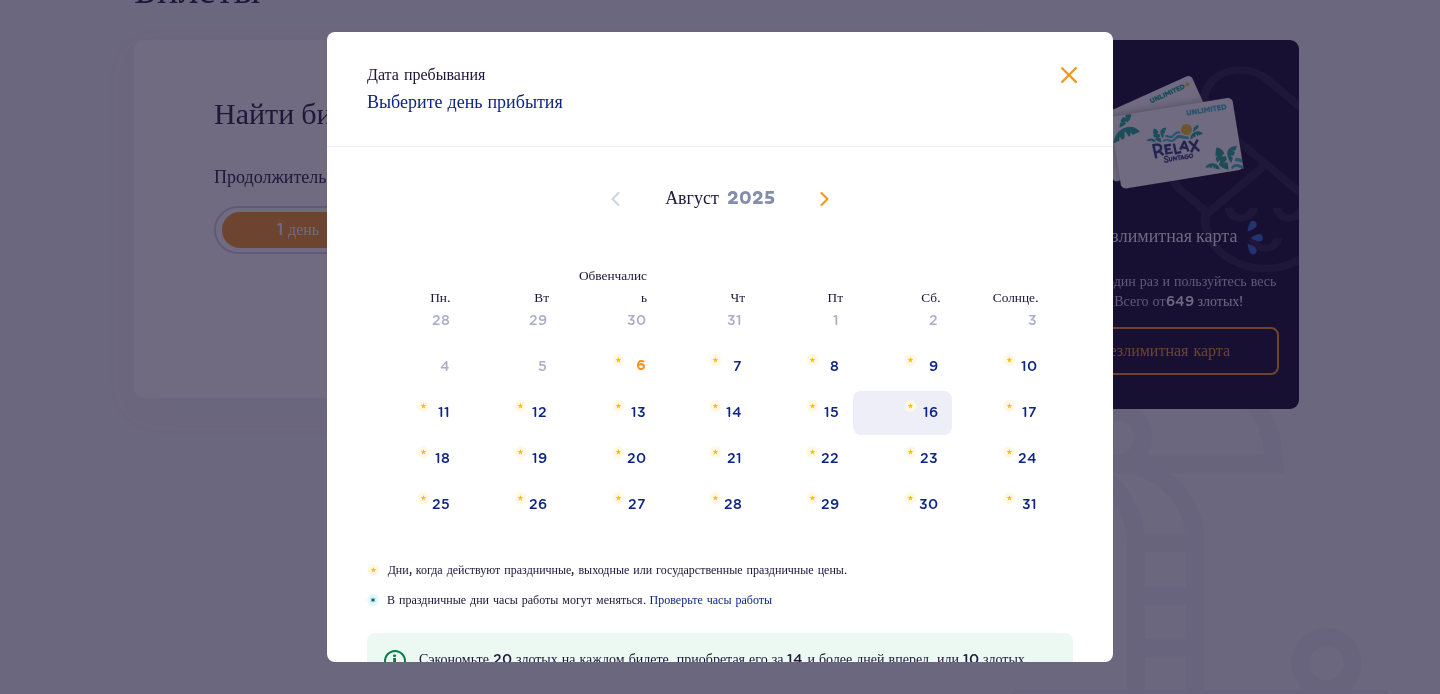 click on "15" at bounding box center (804, 413) 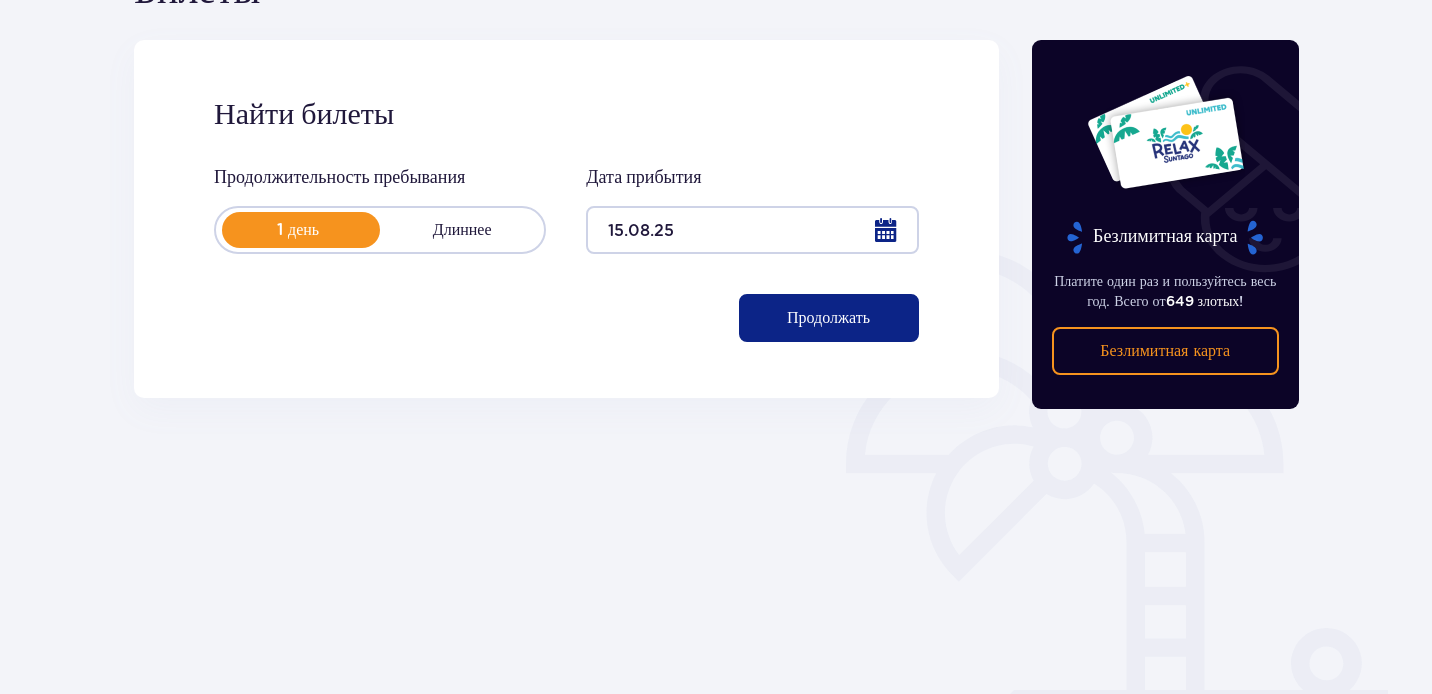 click on "Продолжать" at bounding box center [829, 318] 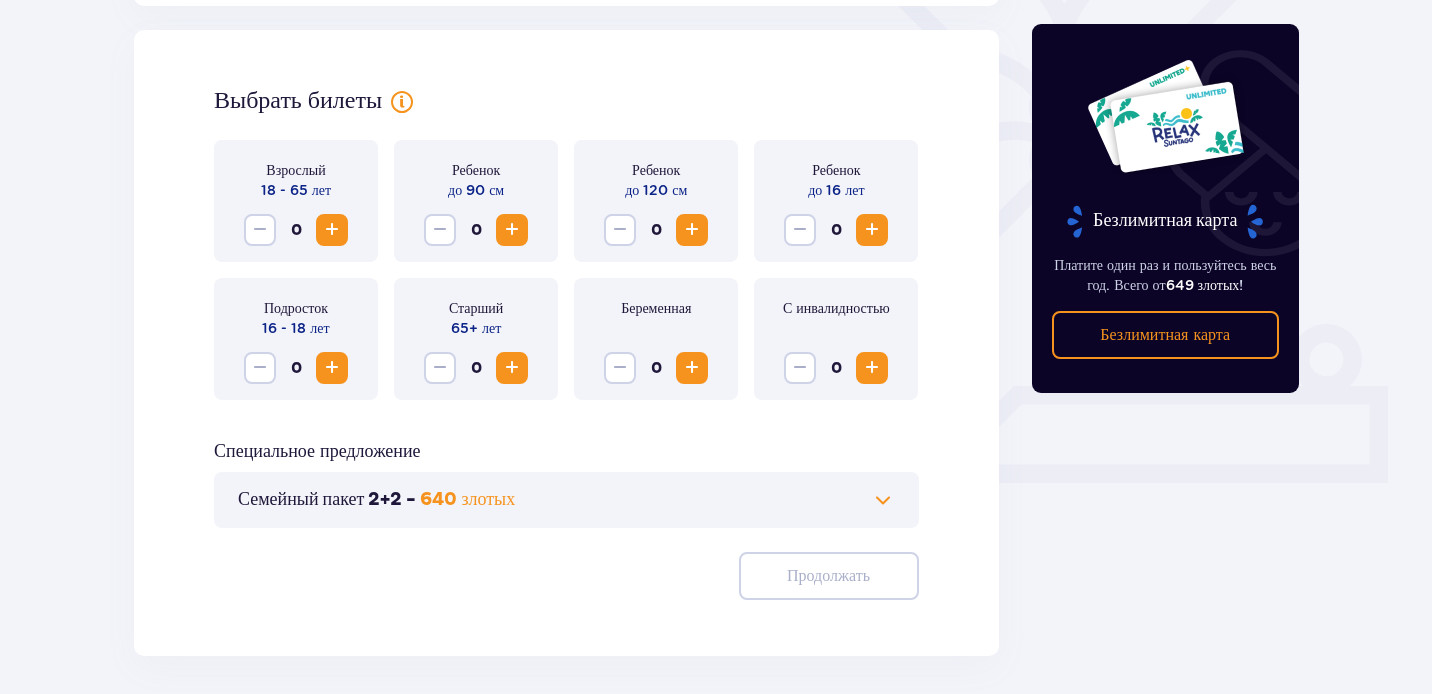 scroll, scrollTop: 556, scrollLeft: 0, axis: vertical 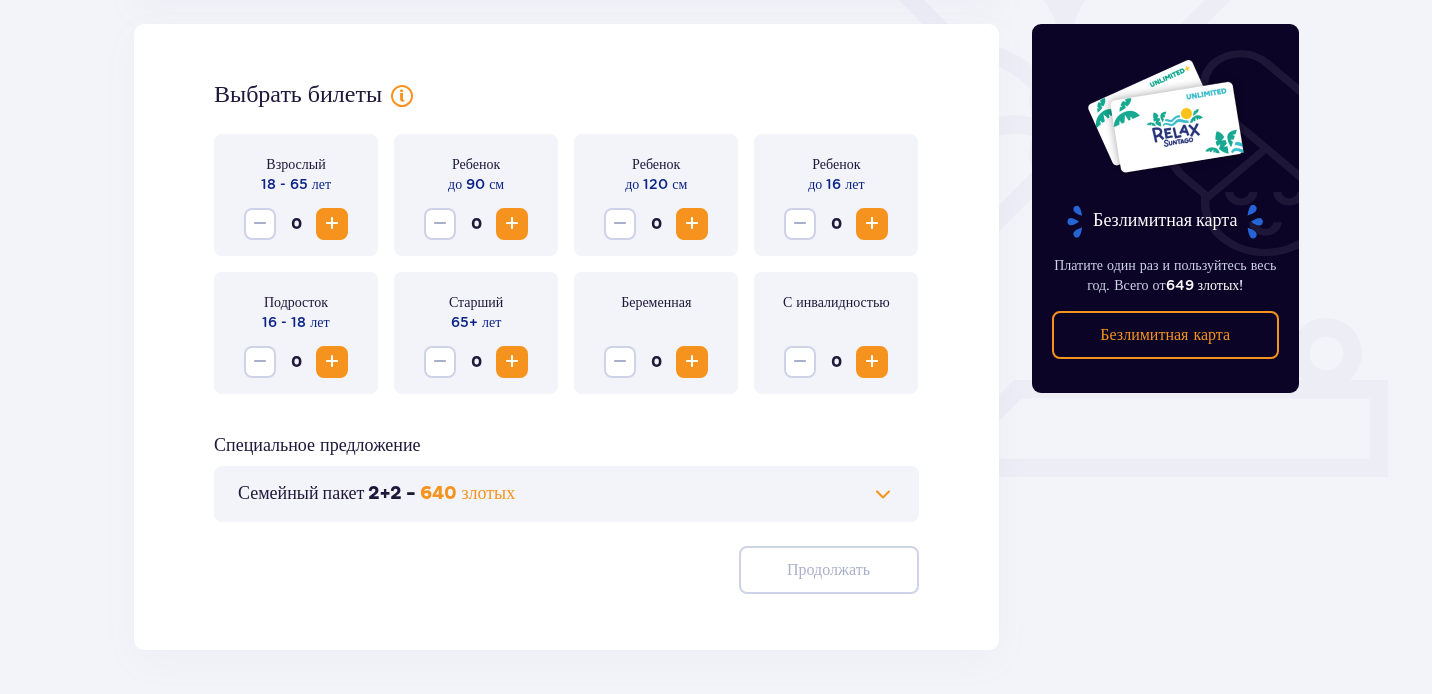 click at bounding box center [332, 224] 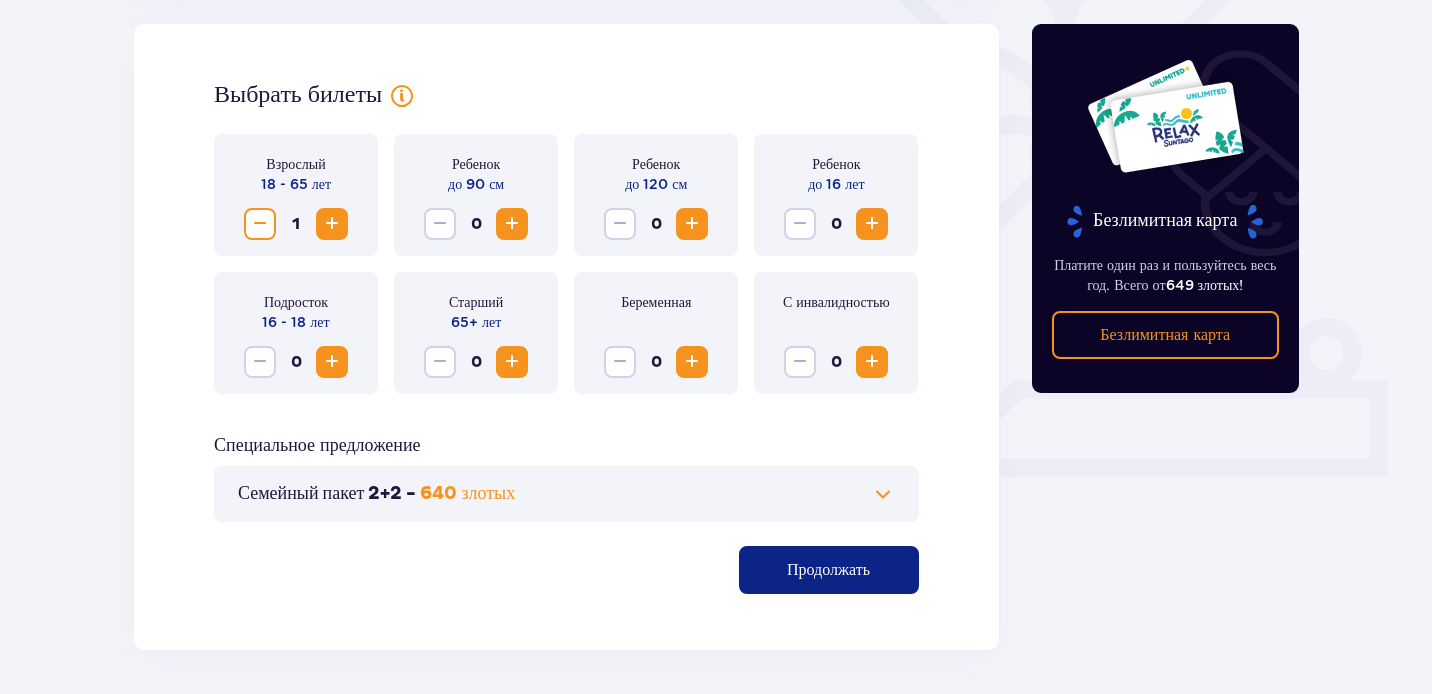 click at bounding box center (332, 224) 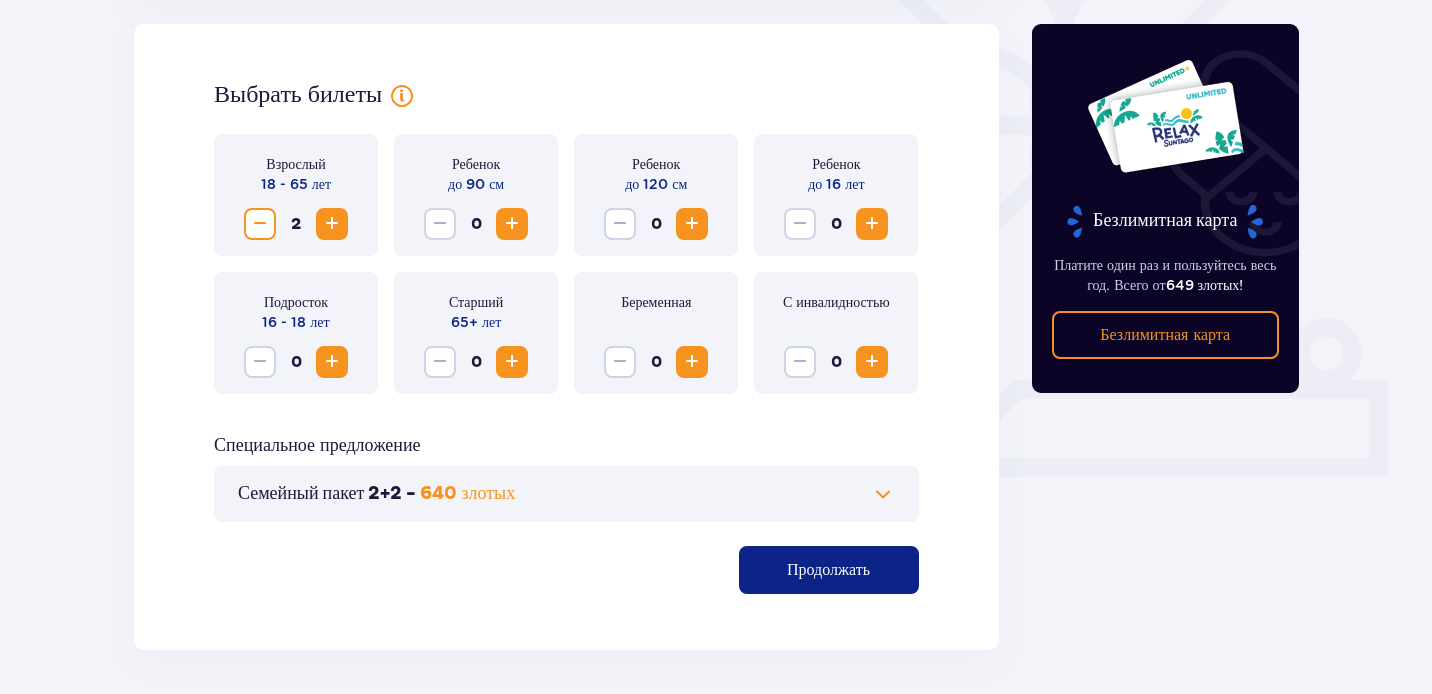 click on "Продолжать" at bounding box center (828, 570) 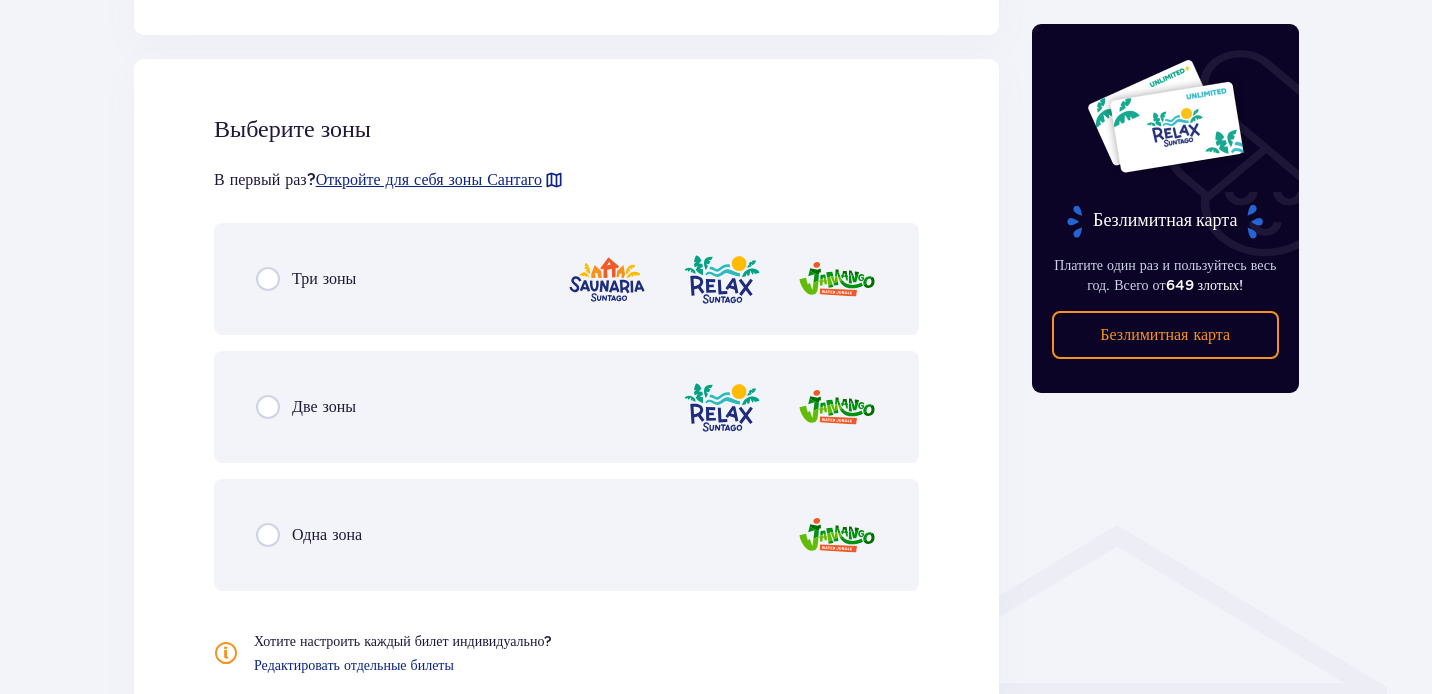 scroll, scrollTop: 1110, scrollLeft: 0, axis: vertical 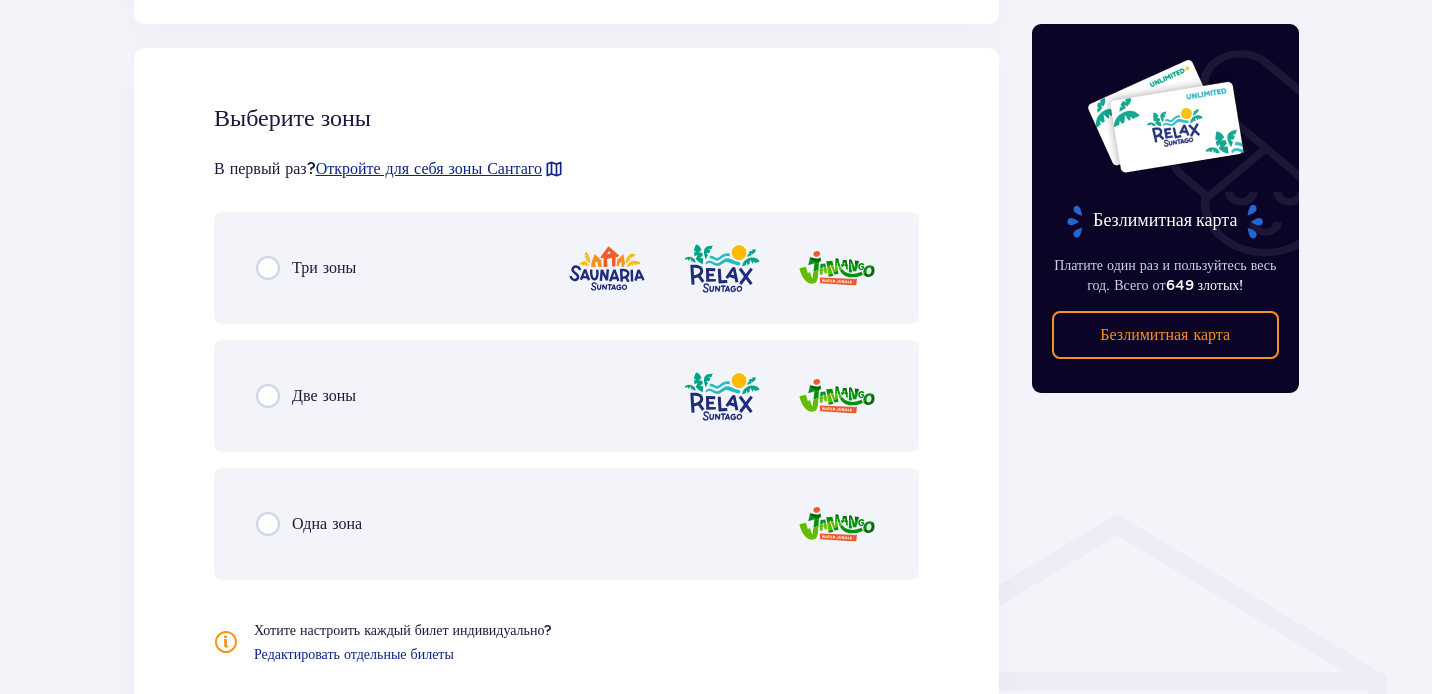 drag, startPoint x: 376, startPoint y: 295, endPoint x: 478, endPoint y: 321, distance: 105.26158 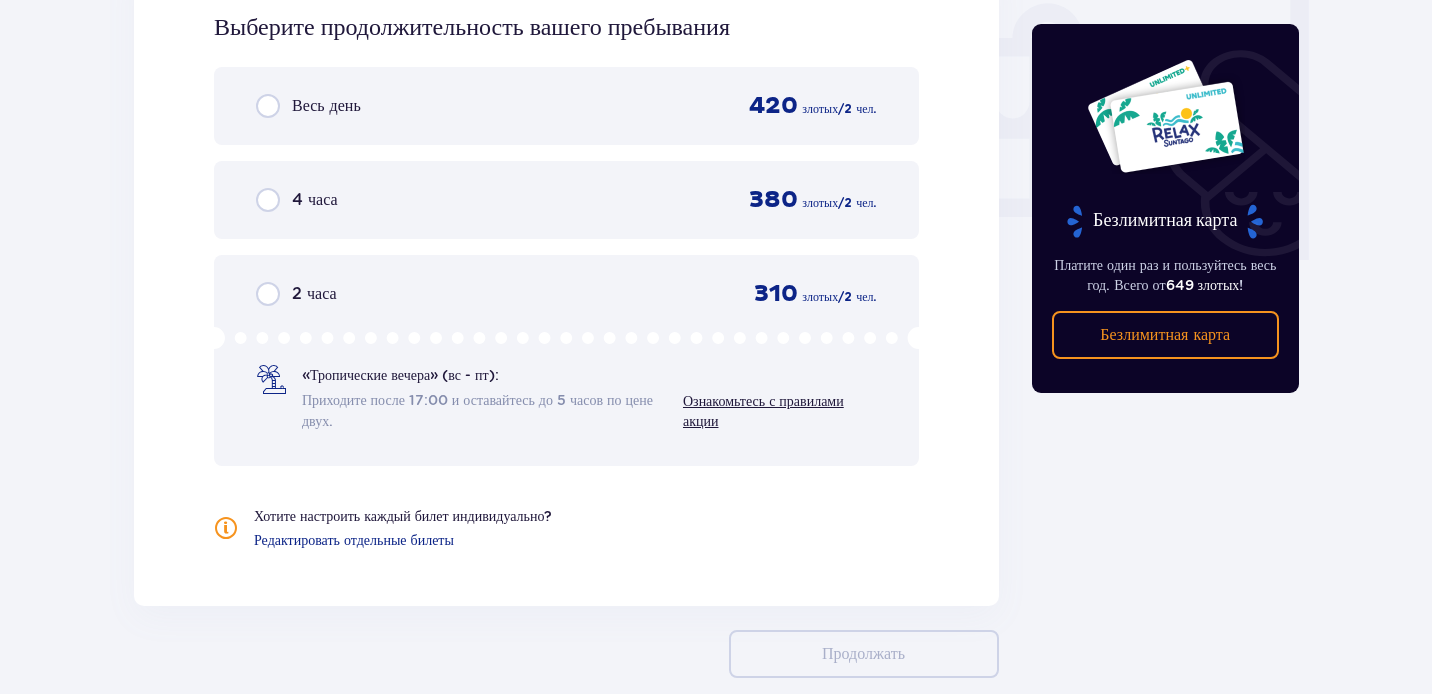 scroll, scrollTop: 2000, scrollLeft: 0, axis: vertical 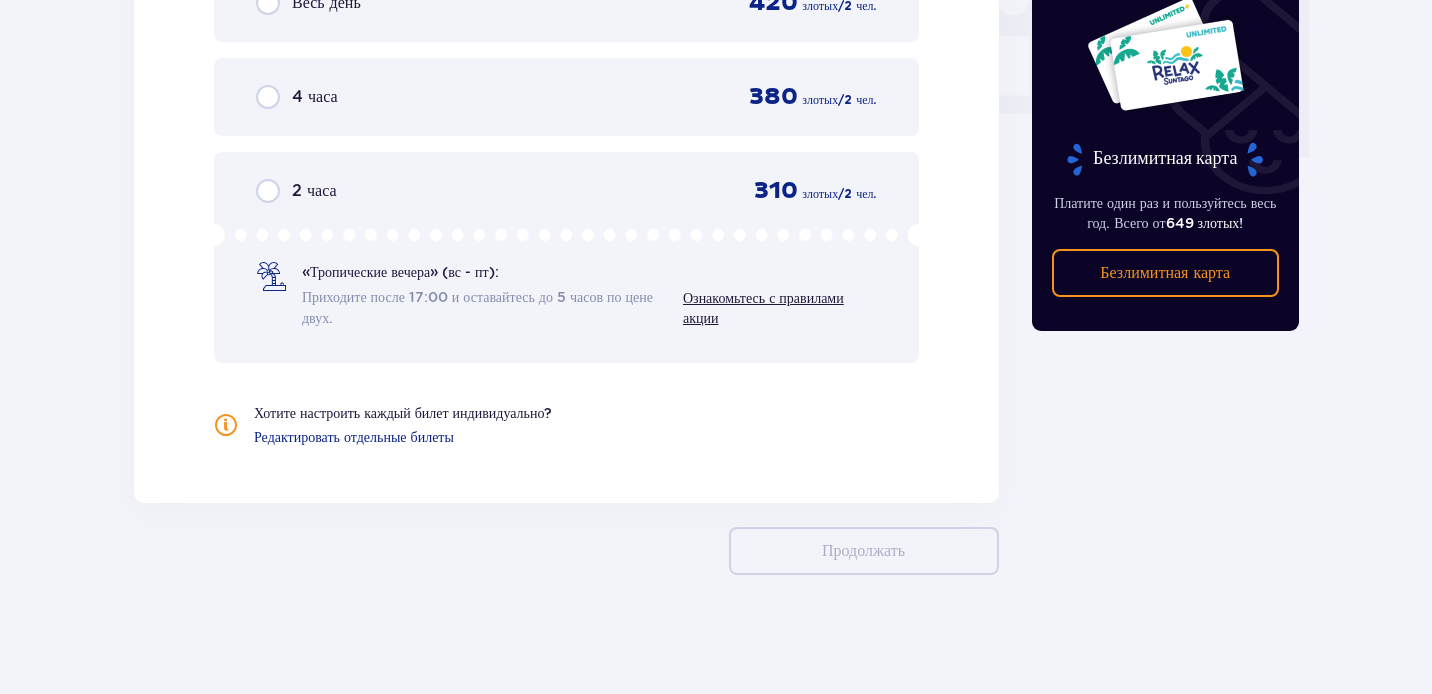 click on "Выберите продолжительность вашего пребывания Весь день   420 злотых /  2 чел. 4 часа   380 злотых /  2 чел. 2 часа   310 злотых /  2 чел. «Тропические вечера» (вс - пт): Приходите после 17:00 и оставайтесь до 5 часов по цене двух. Ознакомьтесь с правилами акции Хотите настроить каждый билет индивидуально? Редактировать отдельные билеты" at bounding box center (566, 178) 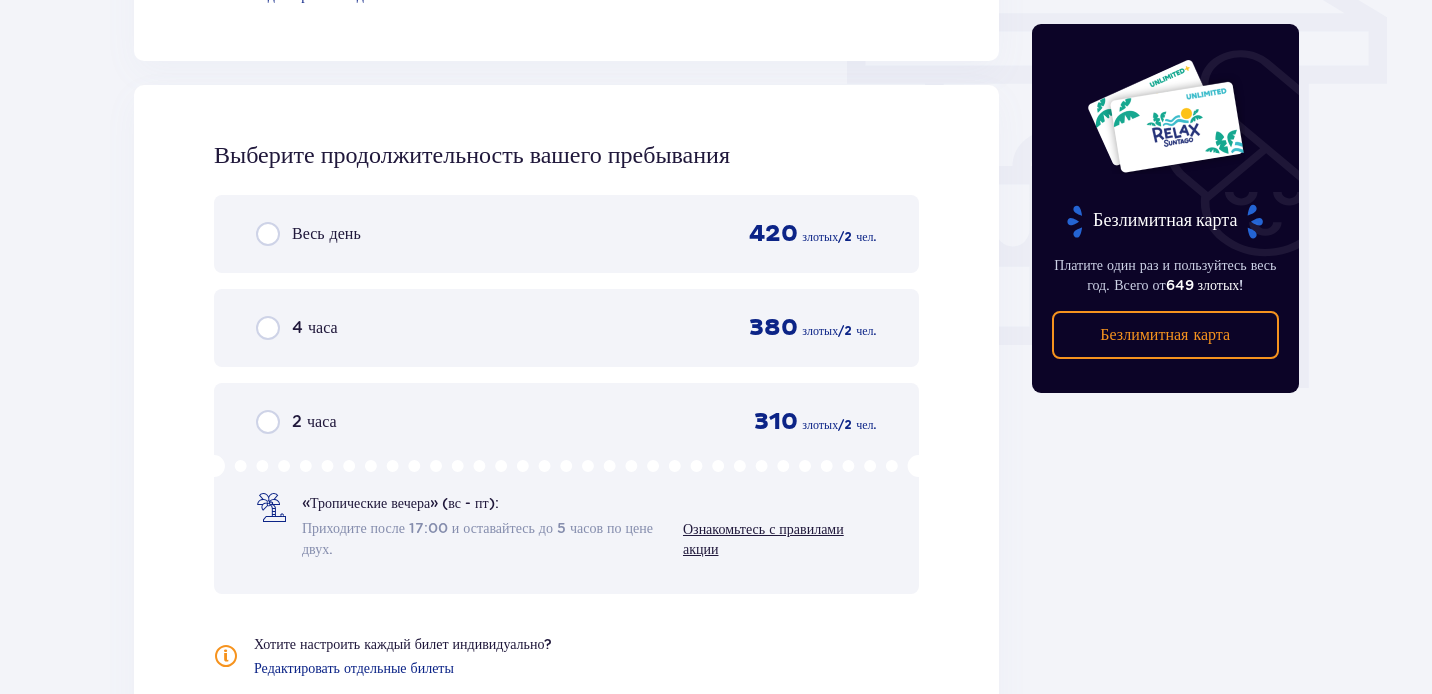 scroll, scrollTop: 1749, scrollLeft: 0, axis: vertical 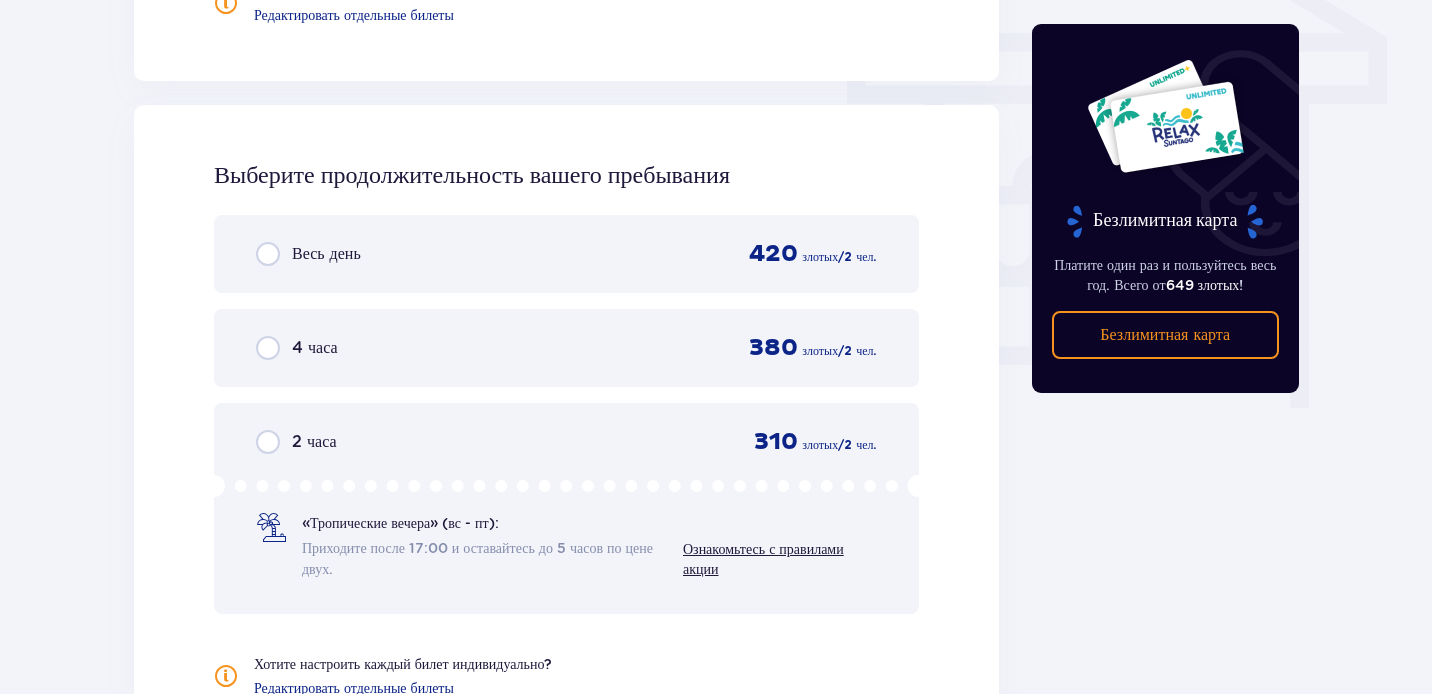 click on "Весь день   420 злотых /  2 чел." at bounding box center (566, 254) 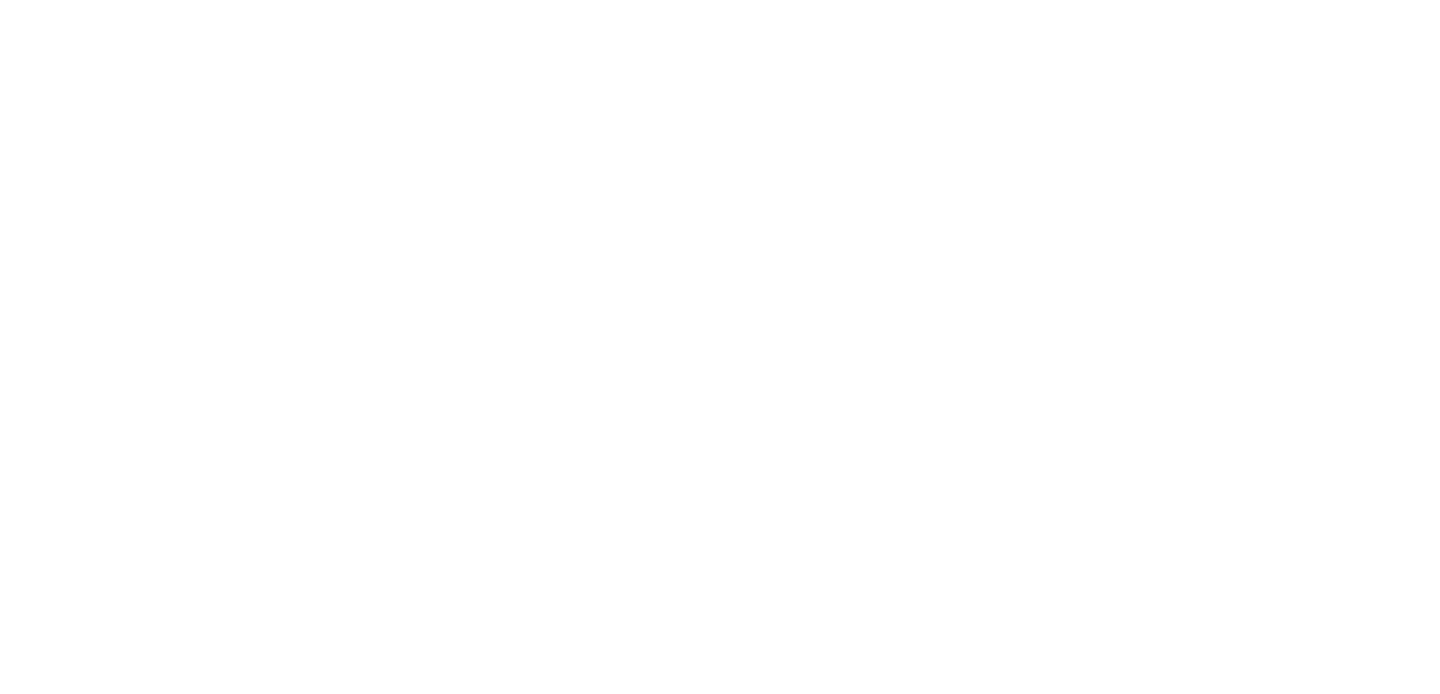 scroll, scrollTop: 0, scrollLeft: 0, axis: both 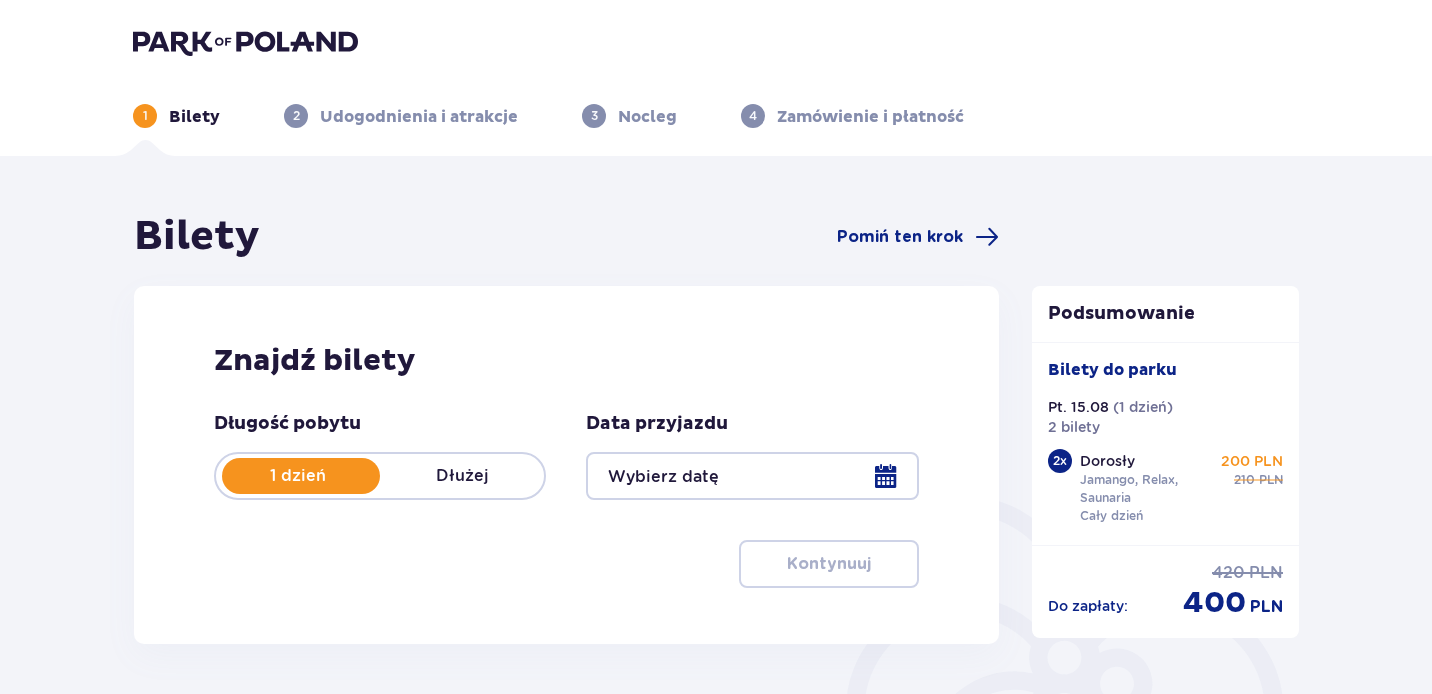type on "15.08.25" 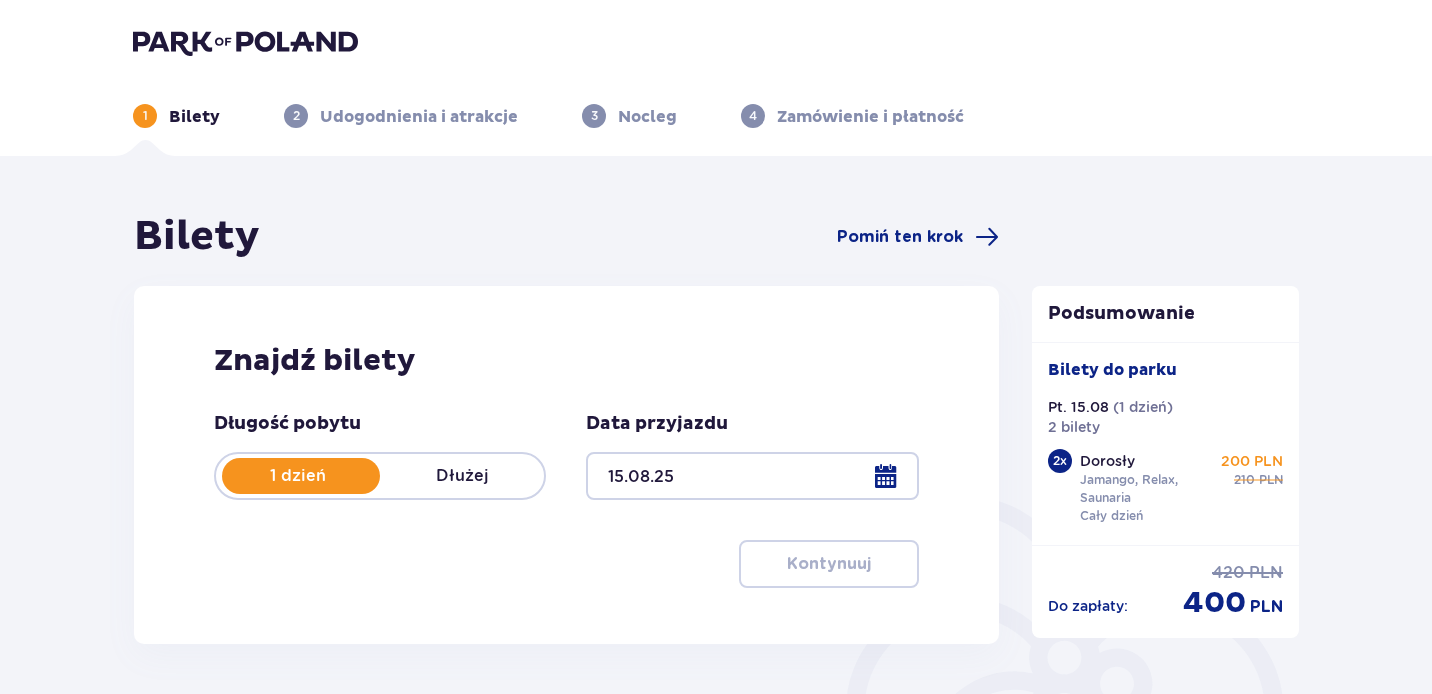scroll, scrollTop: 0, scrollLeft: 0, axis: both 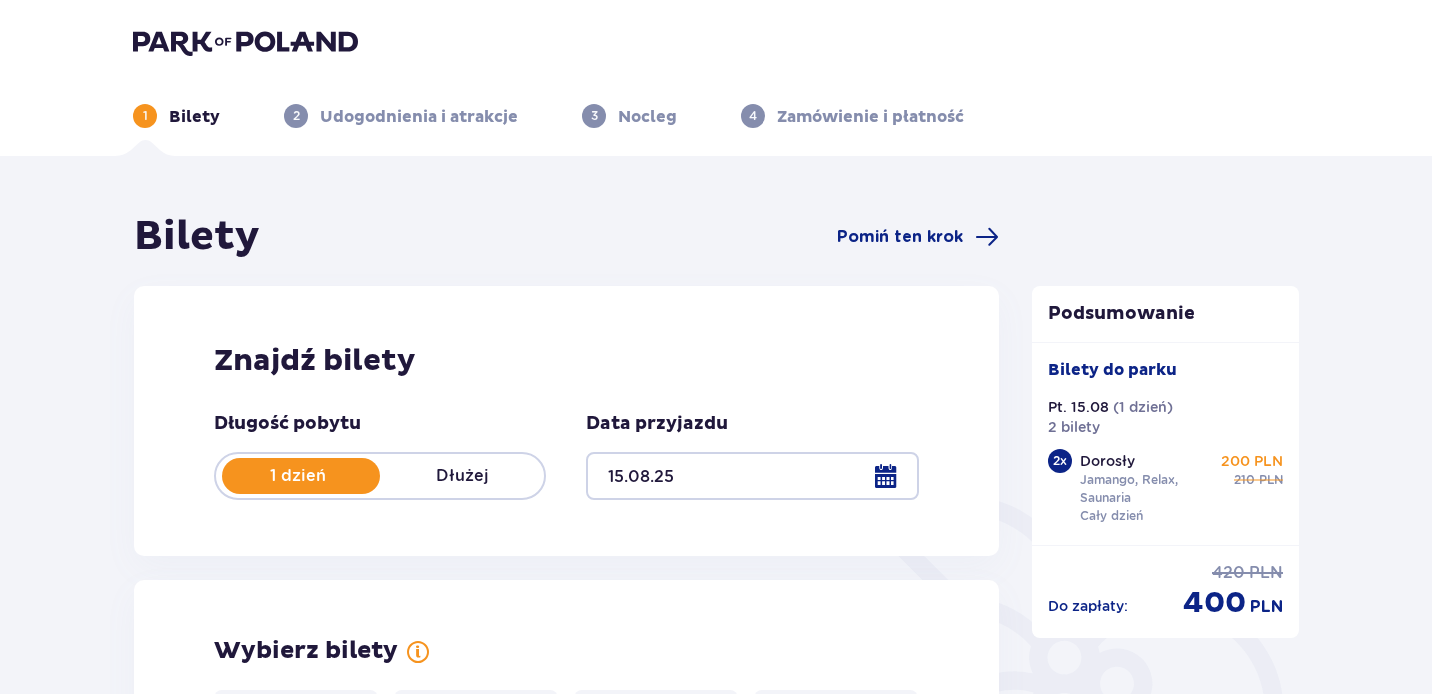 click on "Znajdź bilety Długość pobytu 1 dzień Dłużej Data przyjazdu 15.08.25" at bounding box center (566, 421) 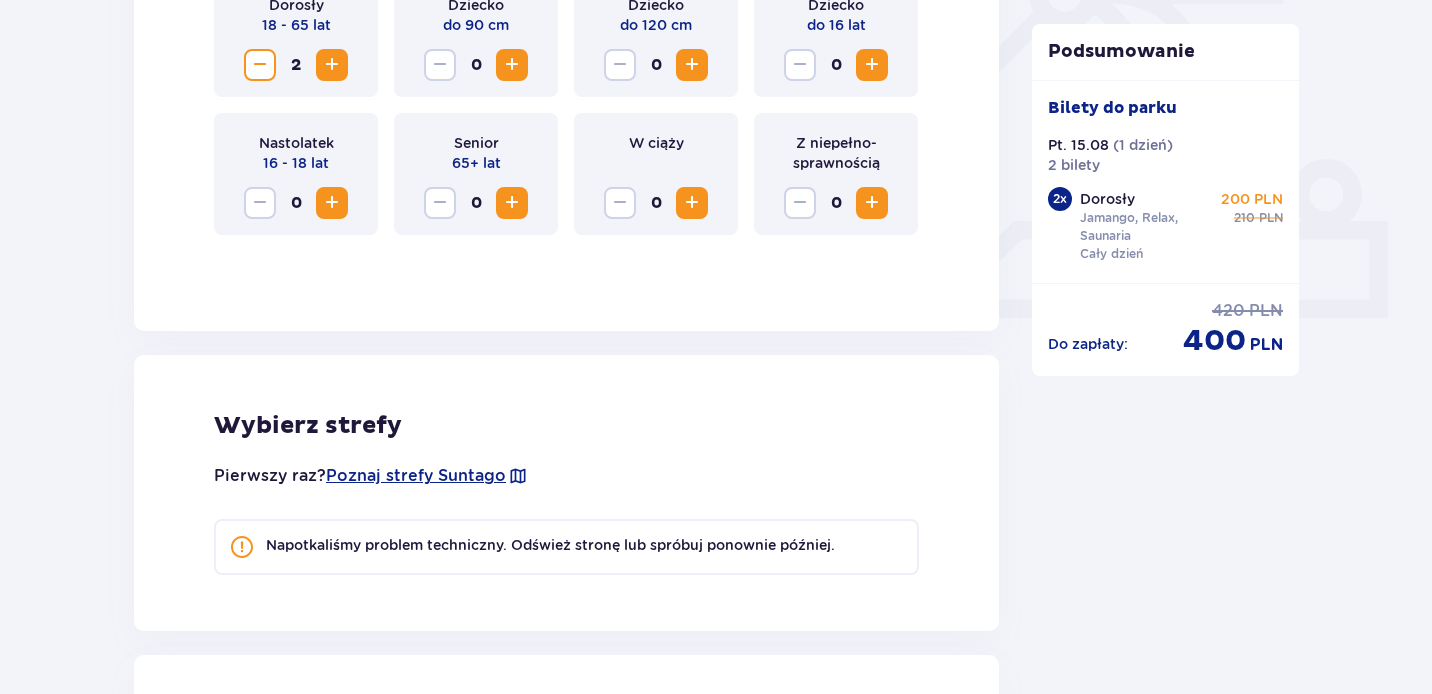 scroll, scrollTop: 663, scrollLeft: 0, axis: vertical 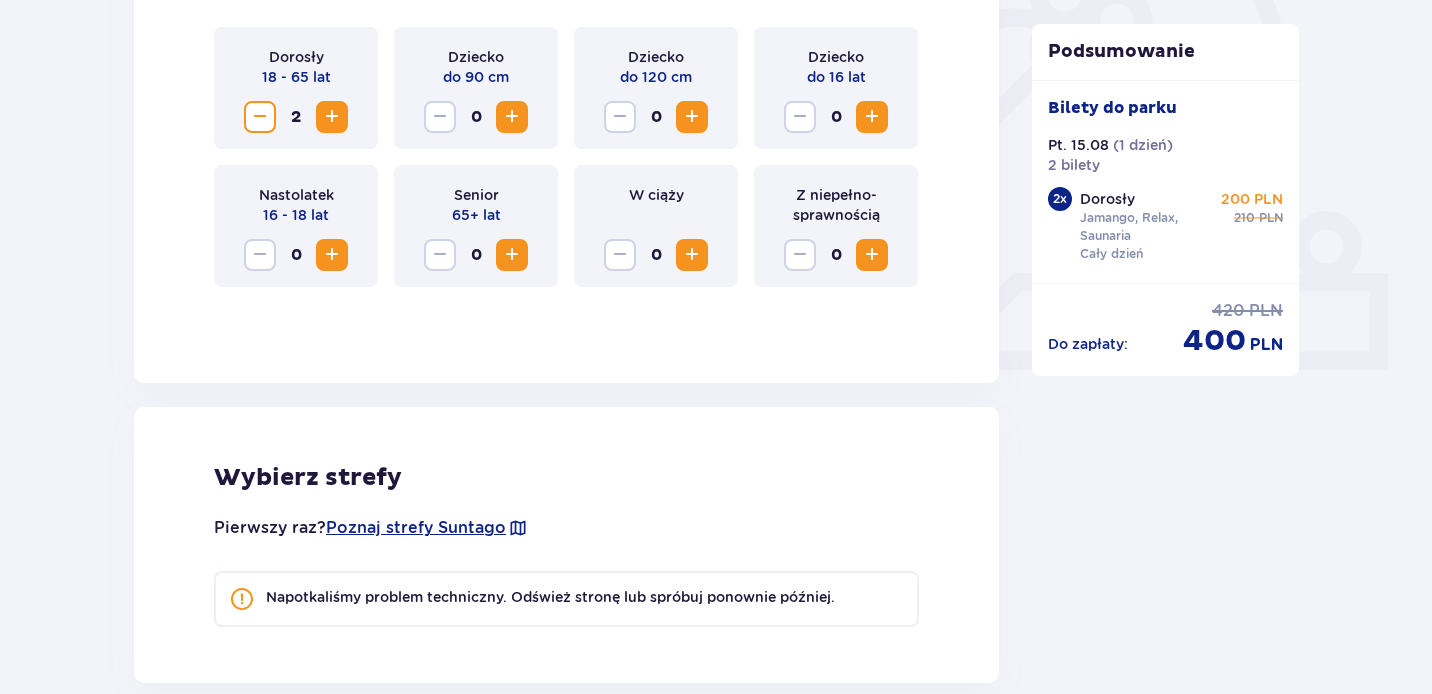 click on "Napotkaliśmy problem techniczny. Odśwież stronę lub spróbuj ponownie później." at bounding box center [566, 599] 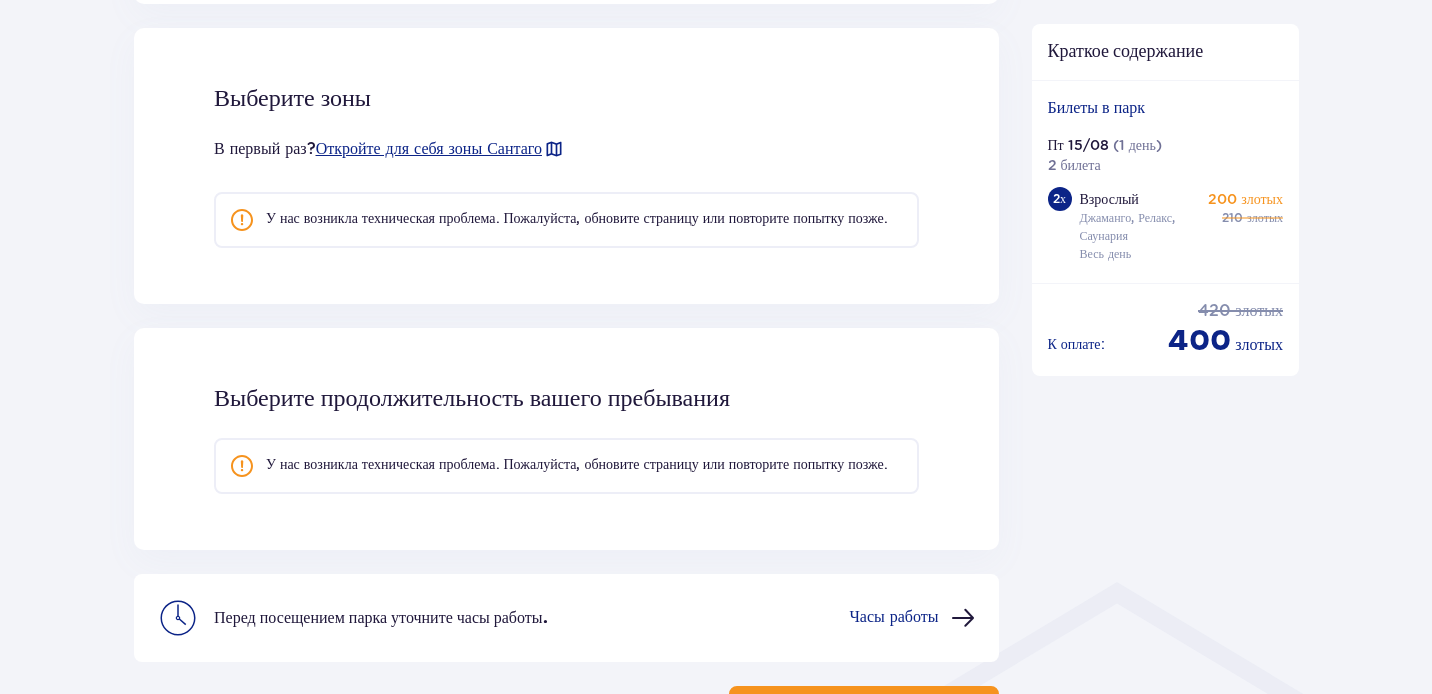 scroll, scrollTop: 1202, scrollLeft: 0, axis: vertical 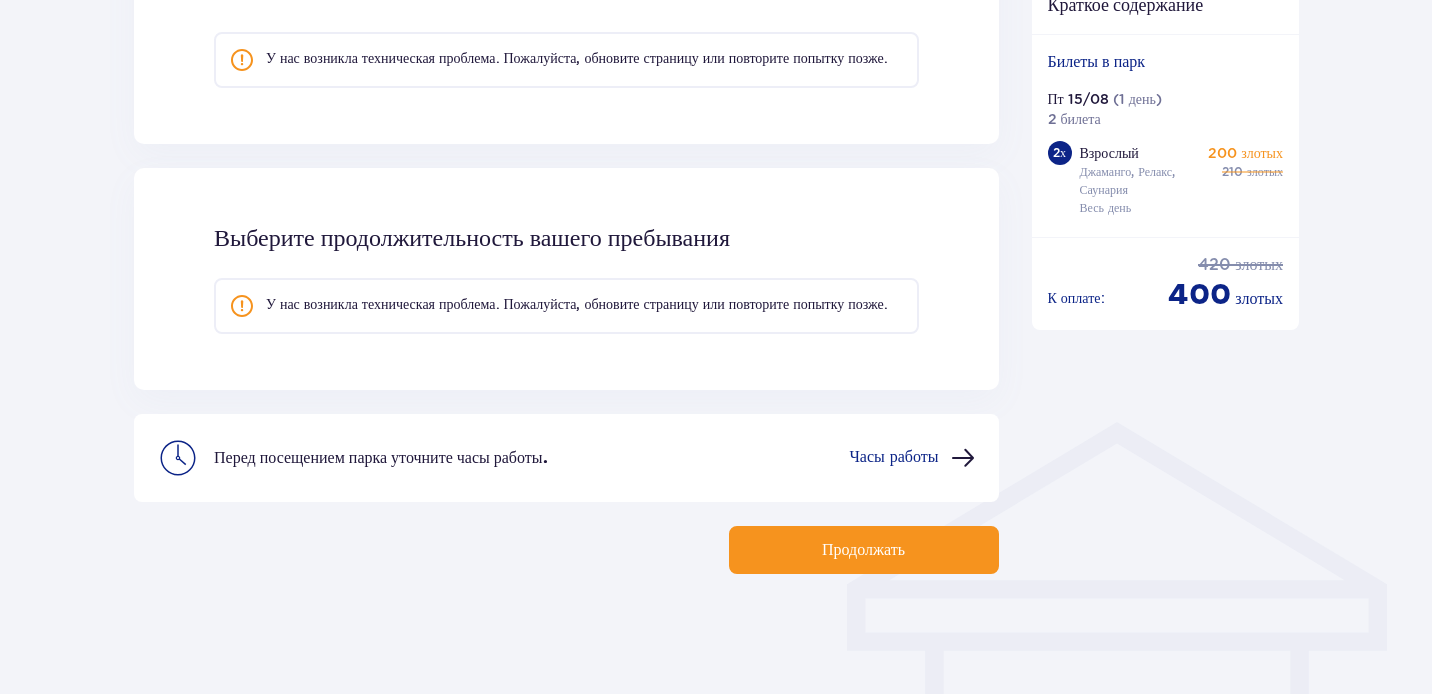 click on "420" at bounding box center [1214, 264] 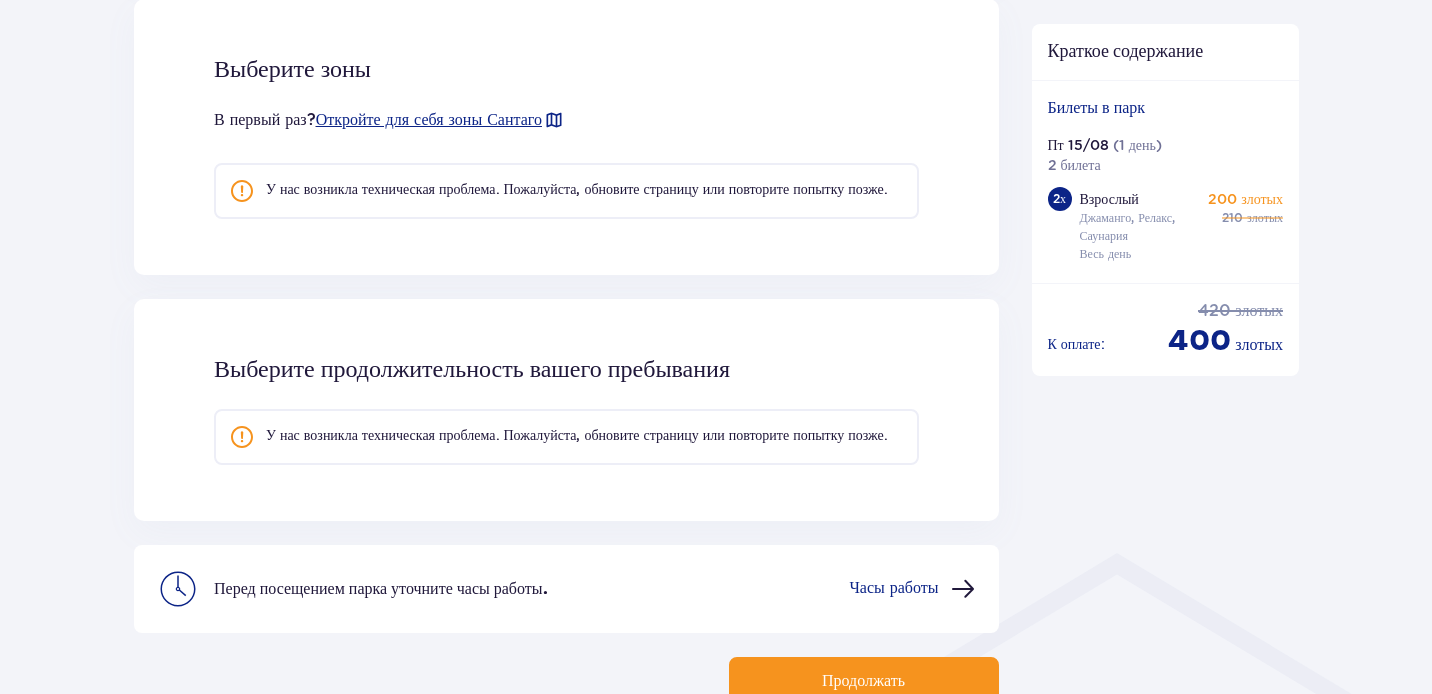 scroll, scrollTop: 1202, scrollLeft: 0, axis: vertical 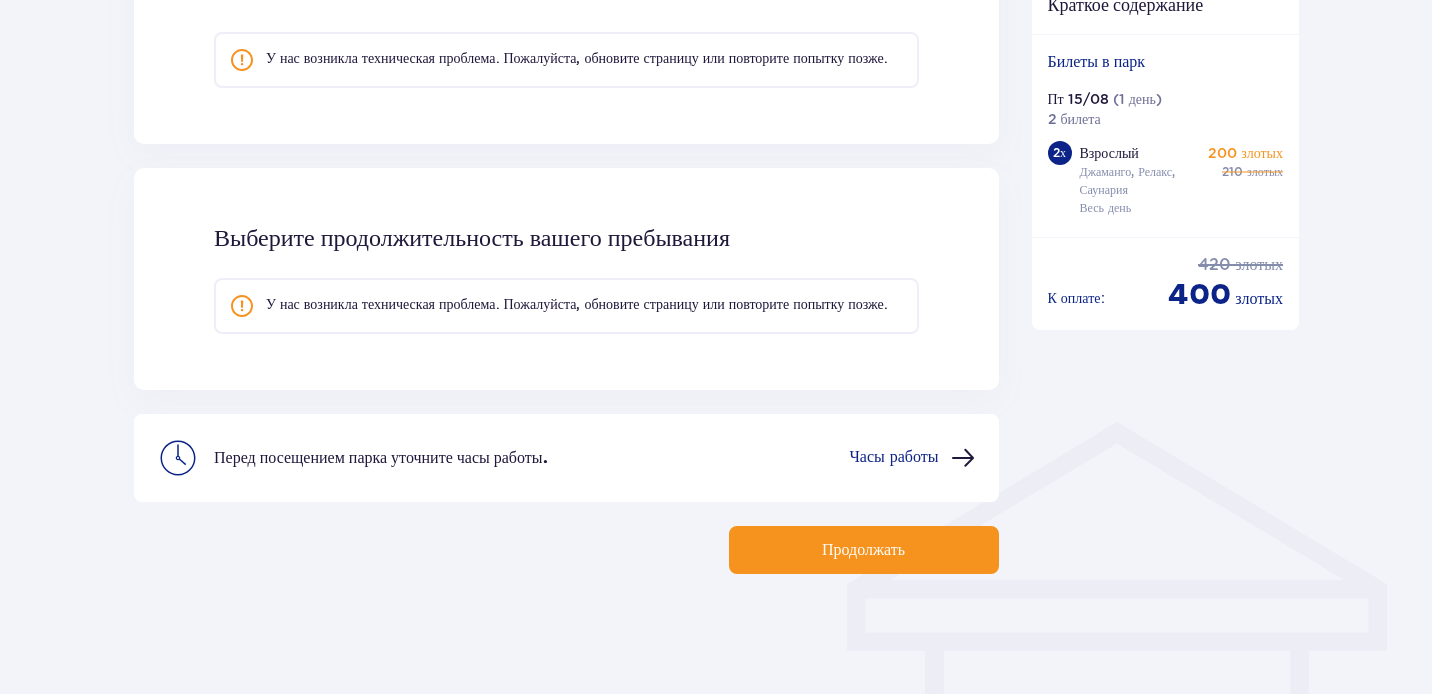click on "Продолжать" at bounding box center [864, 550] 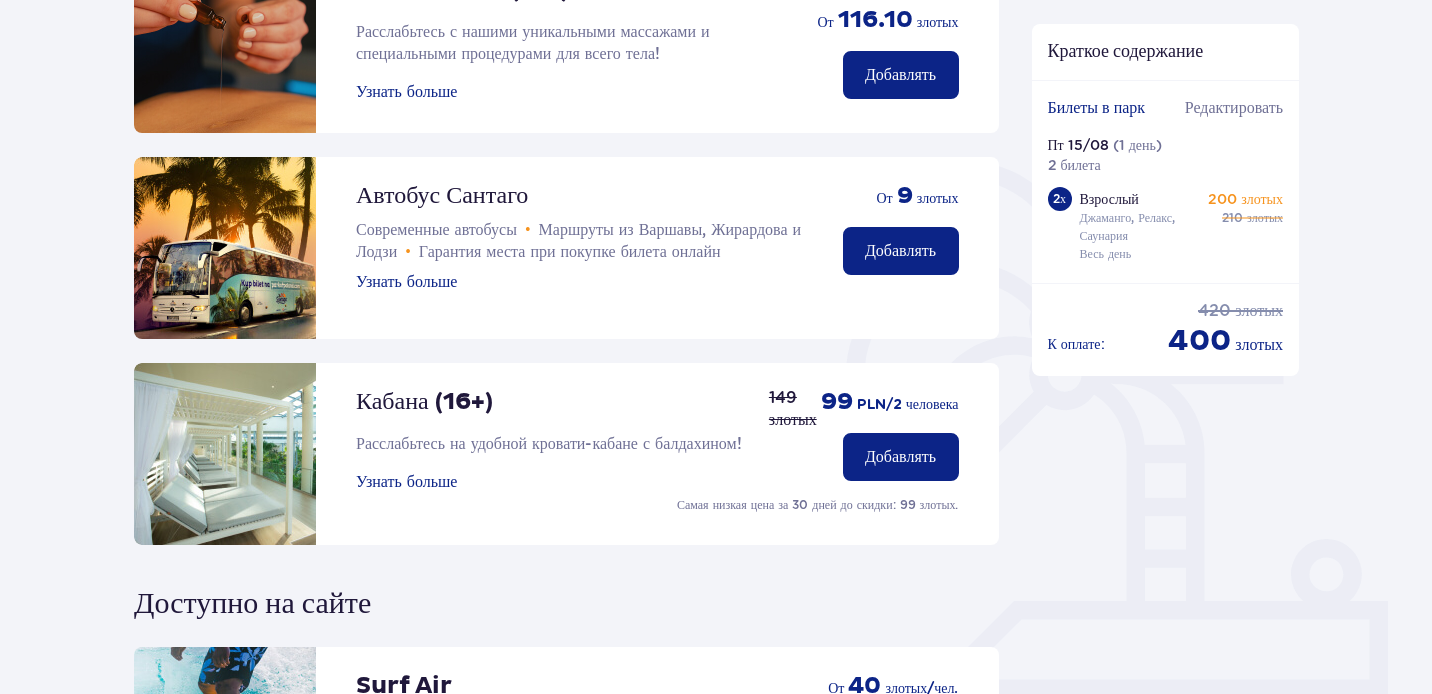 scroll, scrollTop: 338, scrollLeft: 0, axis: vertical 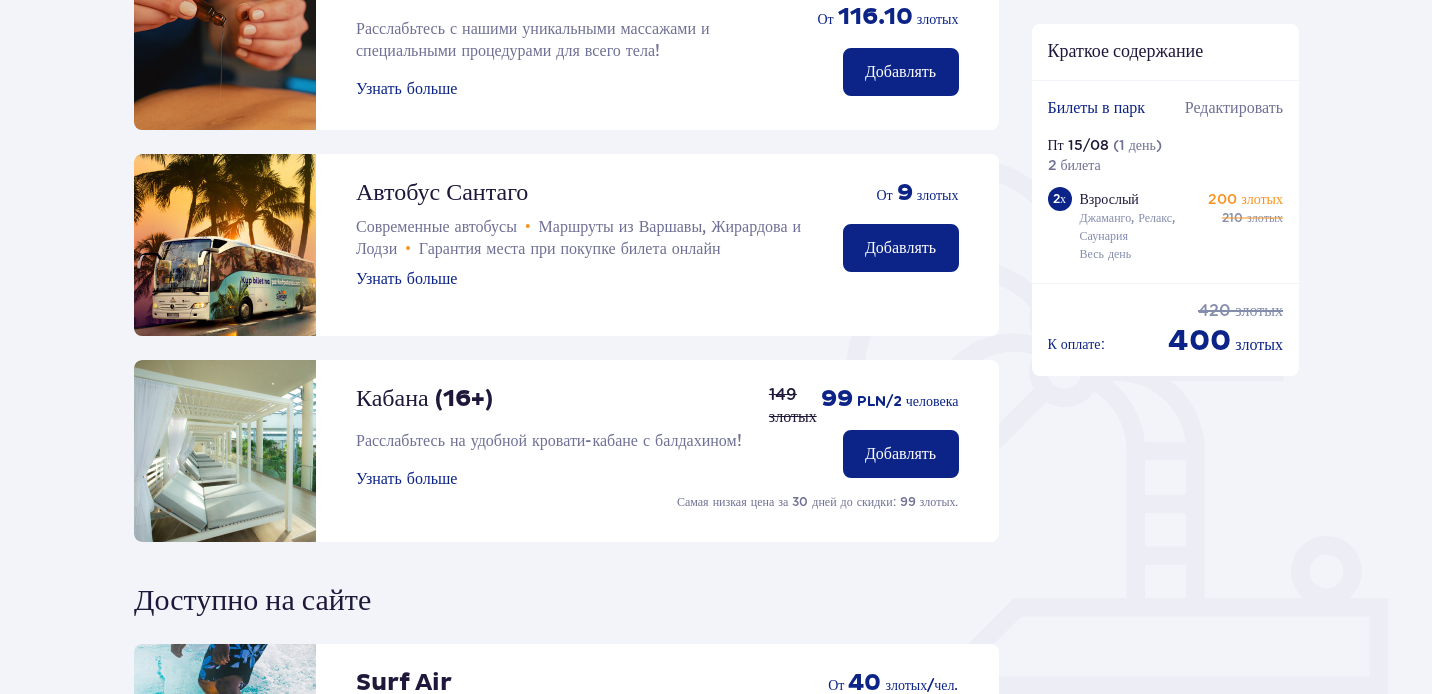 click on "Добавлять" at bounding box center [900, 248] 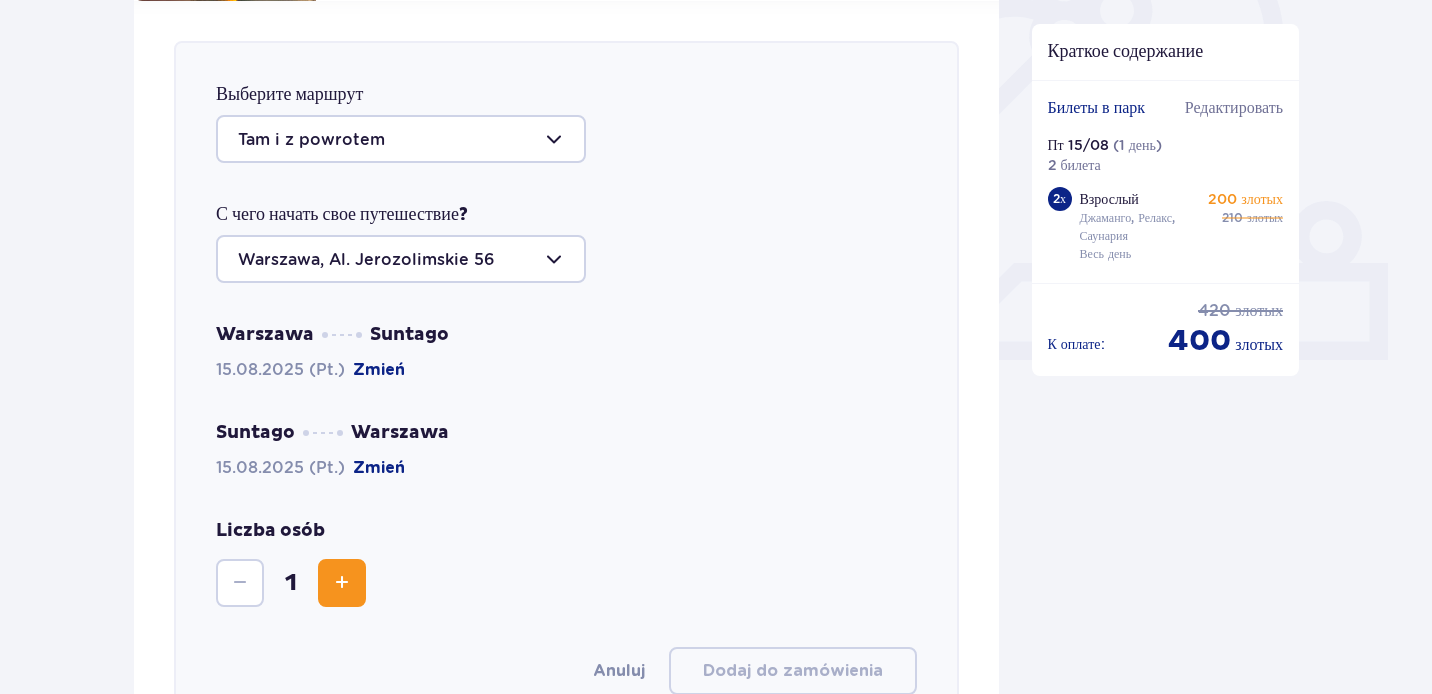 type 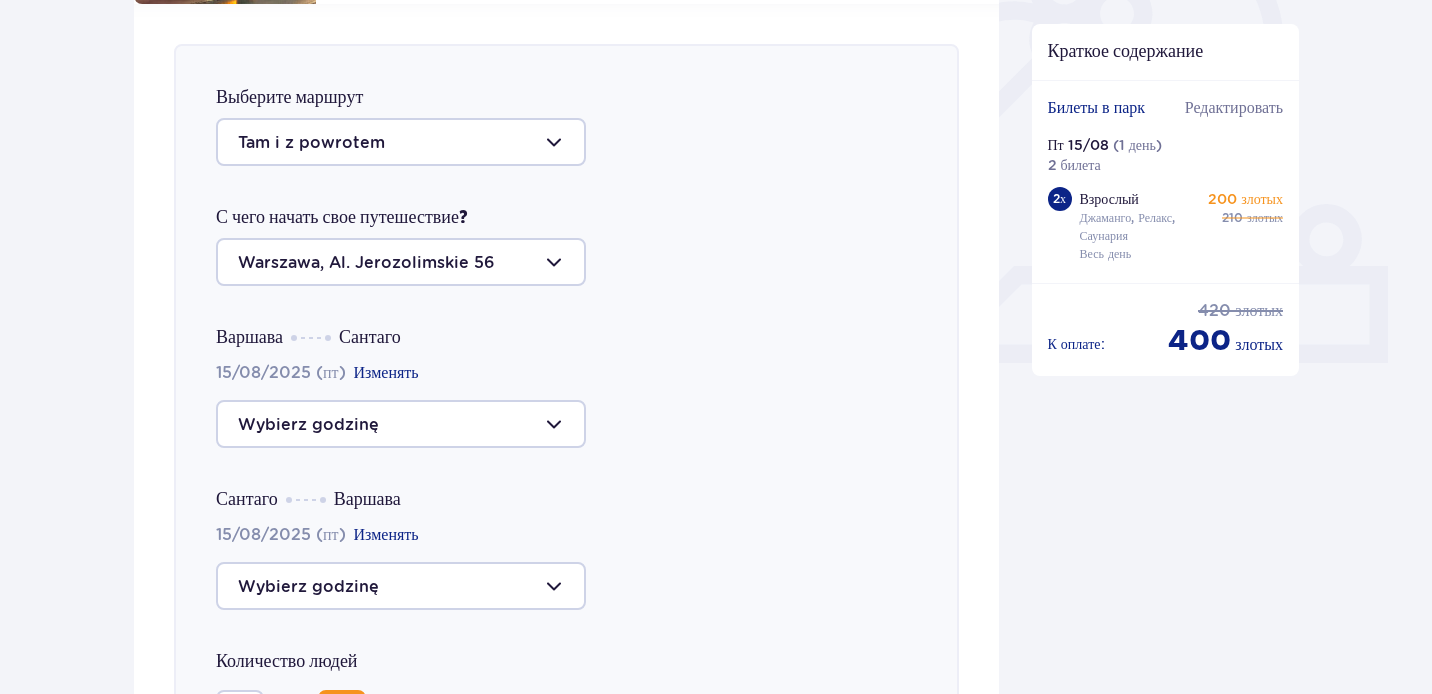 scroll, scrollTop: 669, scrollLeft: 0, axis: vertical 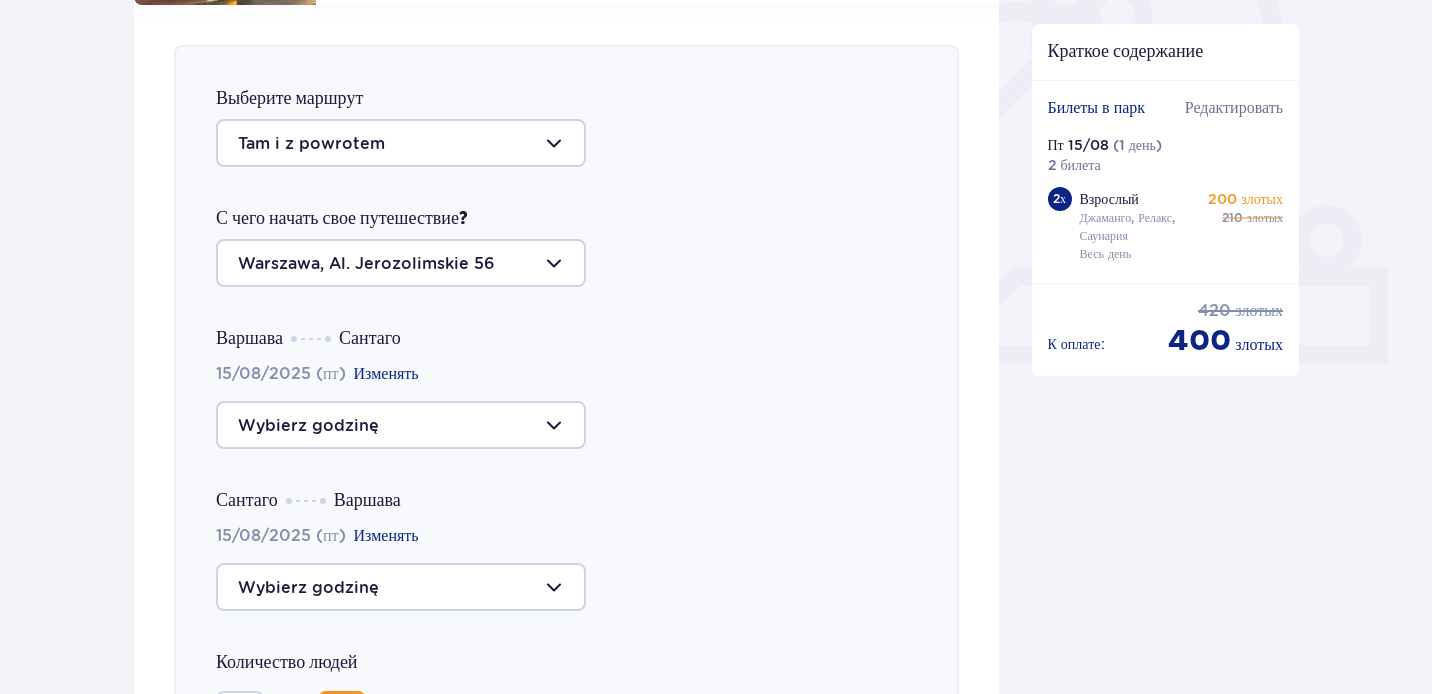 click at bounding box center (401, 143) 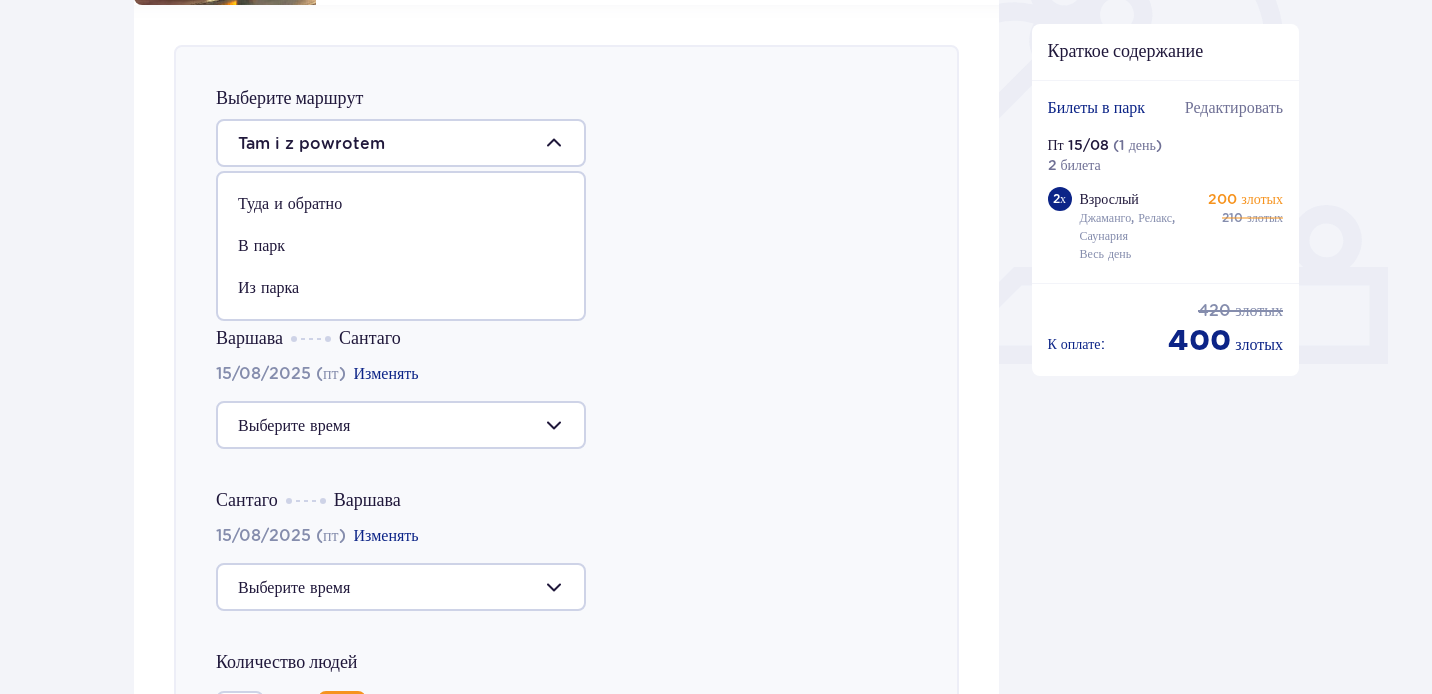 click on "Туда и обратно" at bounding box center (290, 204) 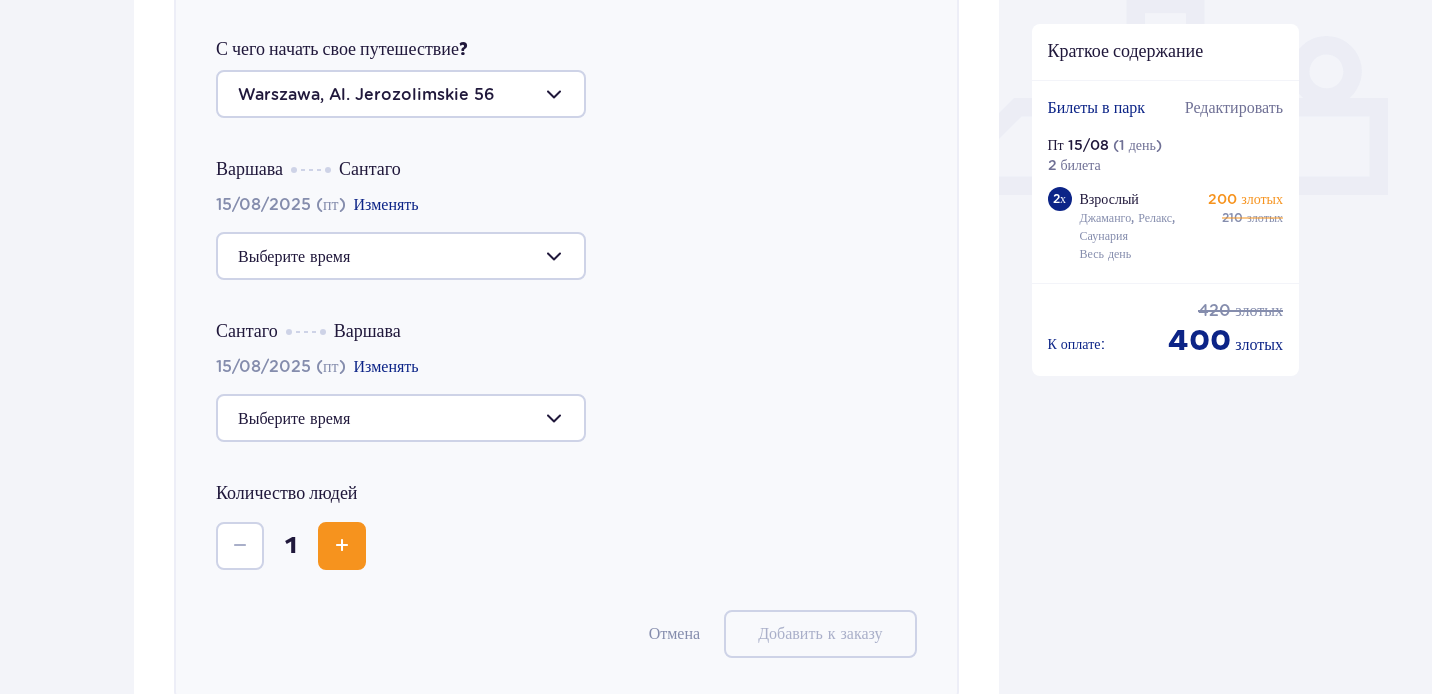 scroll, scrollTop: 919, scrollLeft: 0, axis: vertical 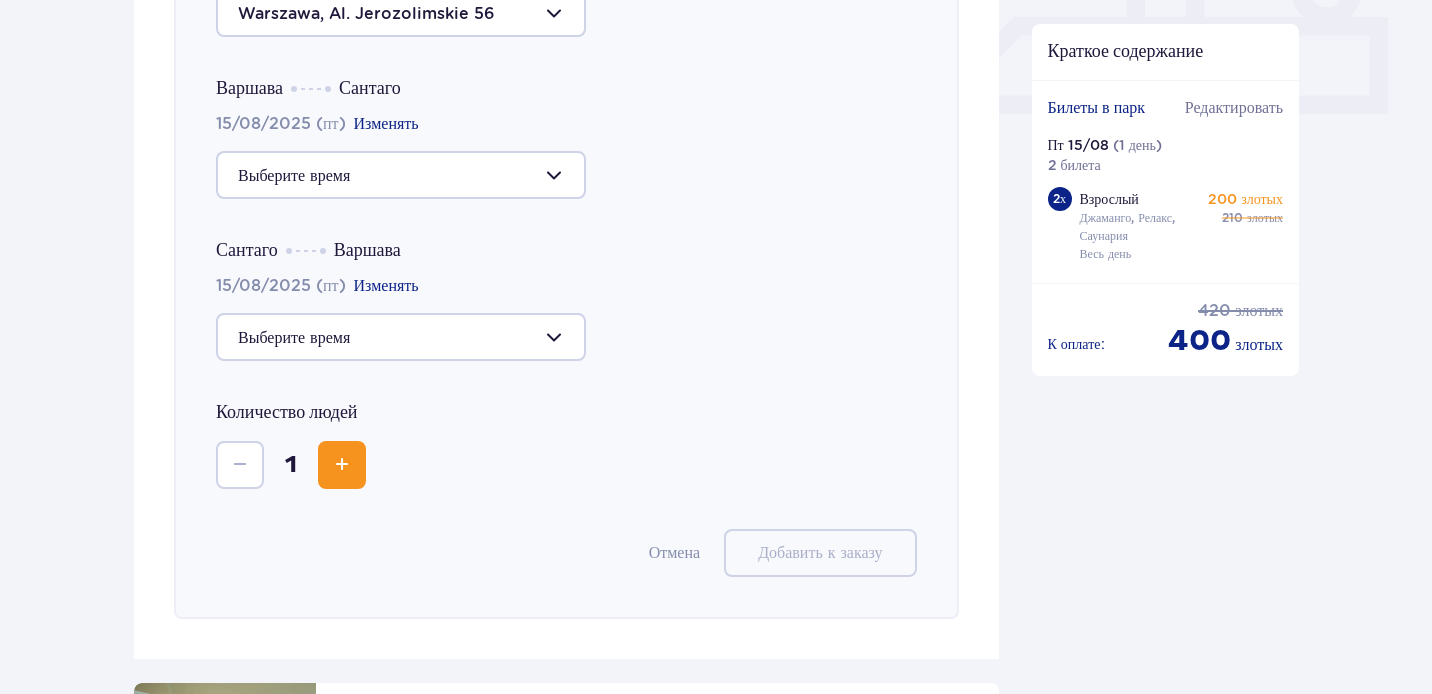 click at bounding box center (401, 175) 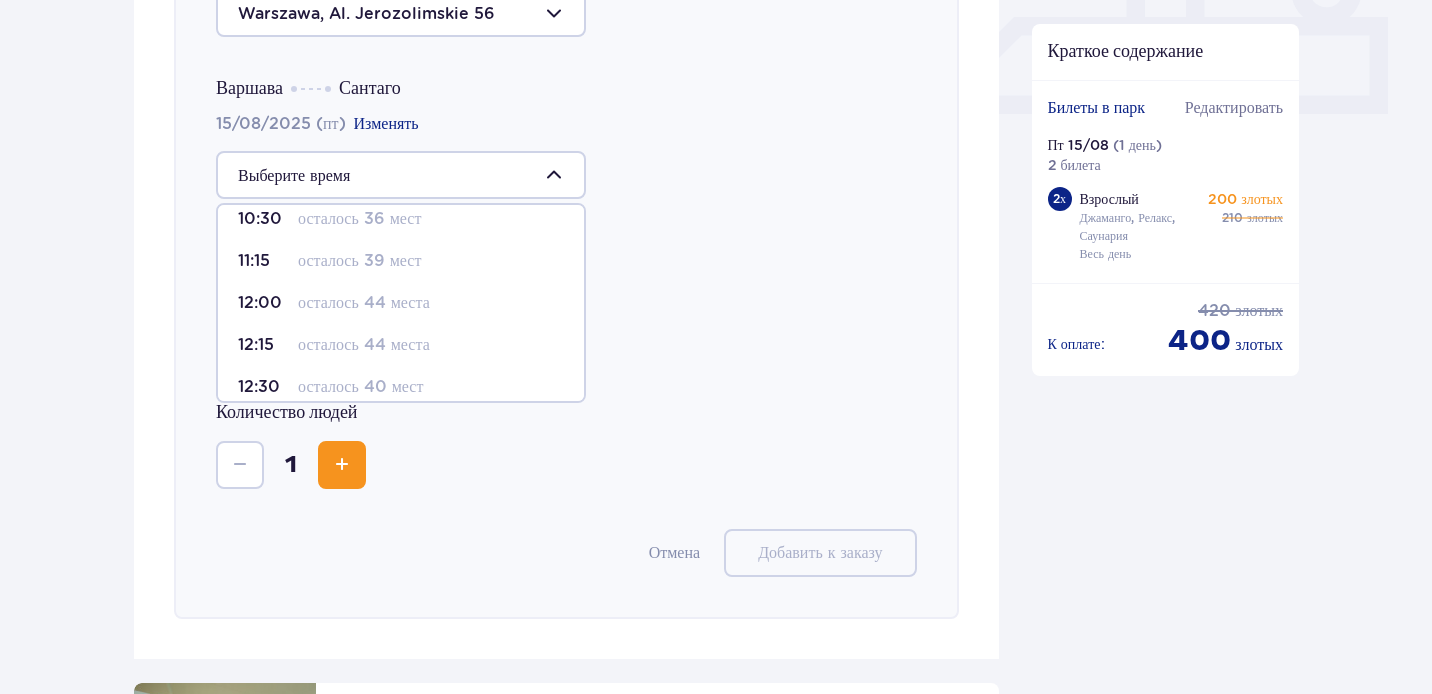 scroll, scrollTop: 286, scrollLeft: 0, axis: vertical 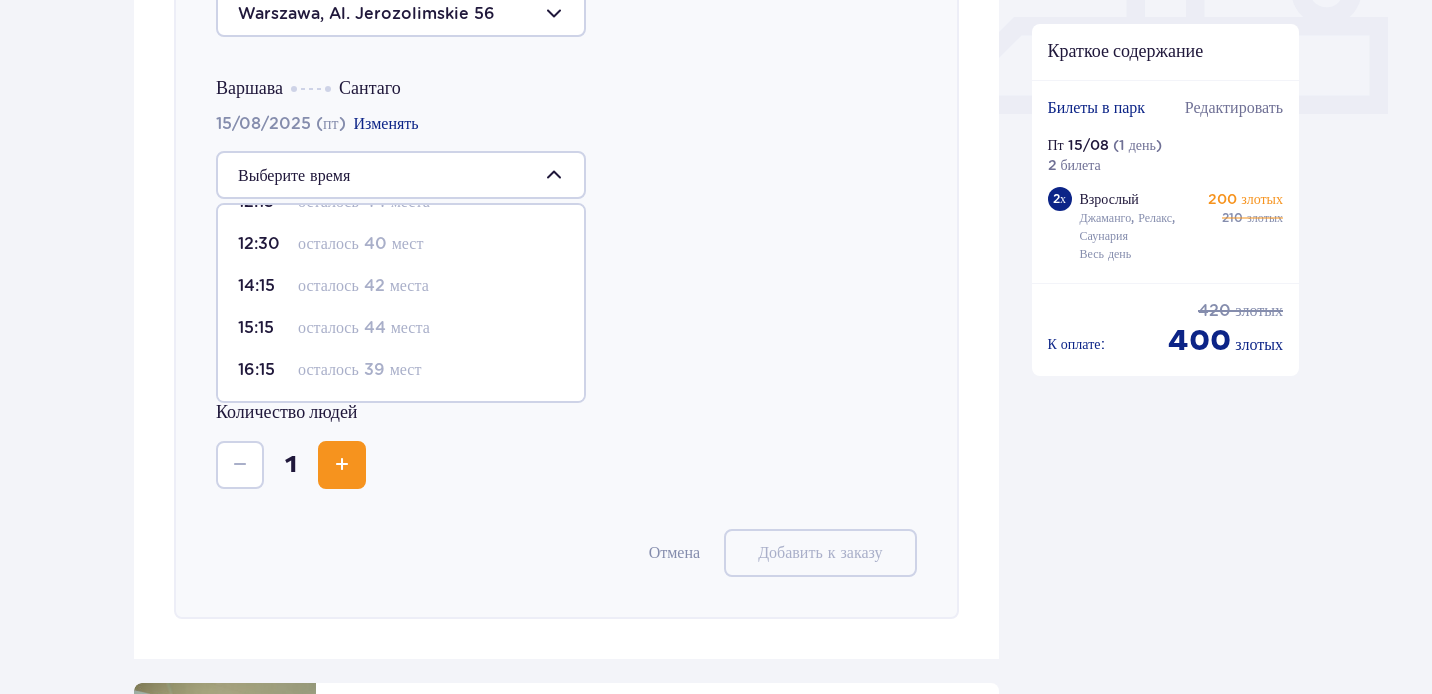 click on "Выберите маршрут Tam i z powrotem С чего начать свое путешествие? Warszawa, Al. Jerozolimskie 56 Варшава Сантаго 15/08/2025 (пт) Изменять 09:00 Осталось 4 места 09:30 осталось 31 место 10:00 осталось 36 мест 10:30 осталось 36 мест 11:15 осталось 39 мест 12:00 осталось 44 места 12:15 осталось 44 места 12:30 осталось 40 мест 14:15 осталось 42 места 15:15 осталось 44 места 16:15 осталось 39 мест Сантаго Варшава 15/08/2025 (пт) Изменять Количество людей 1 Отмена Добавить к заказу" at bounding box center [566, 207] 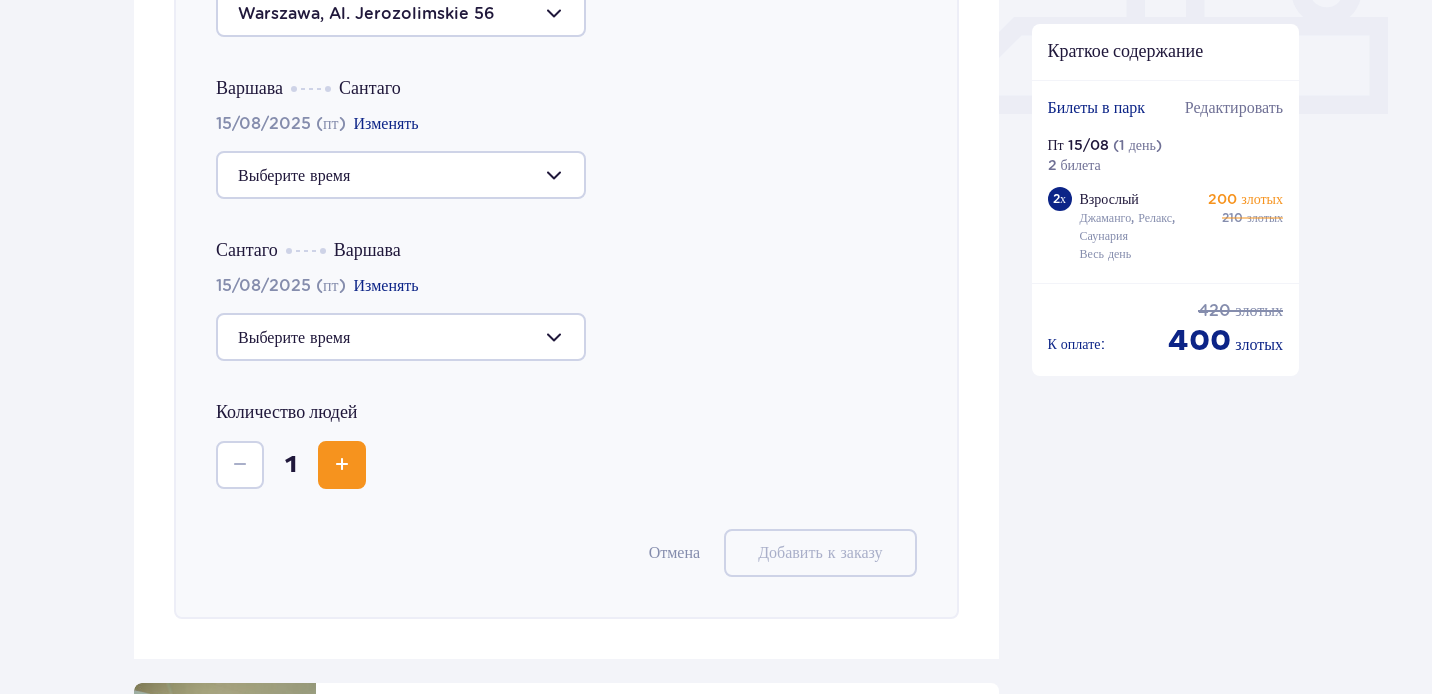click at bounding box center [401, 175] 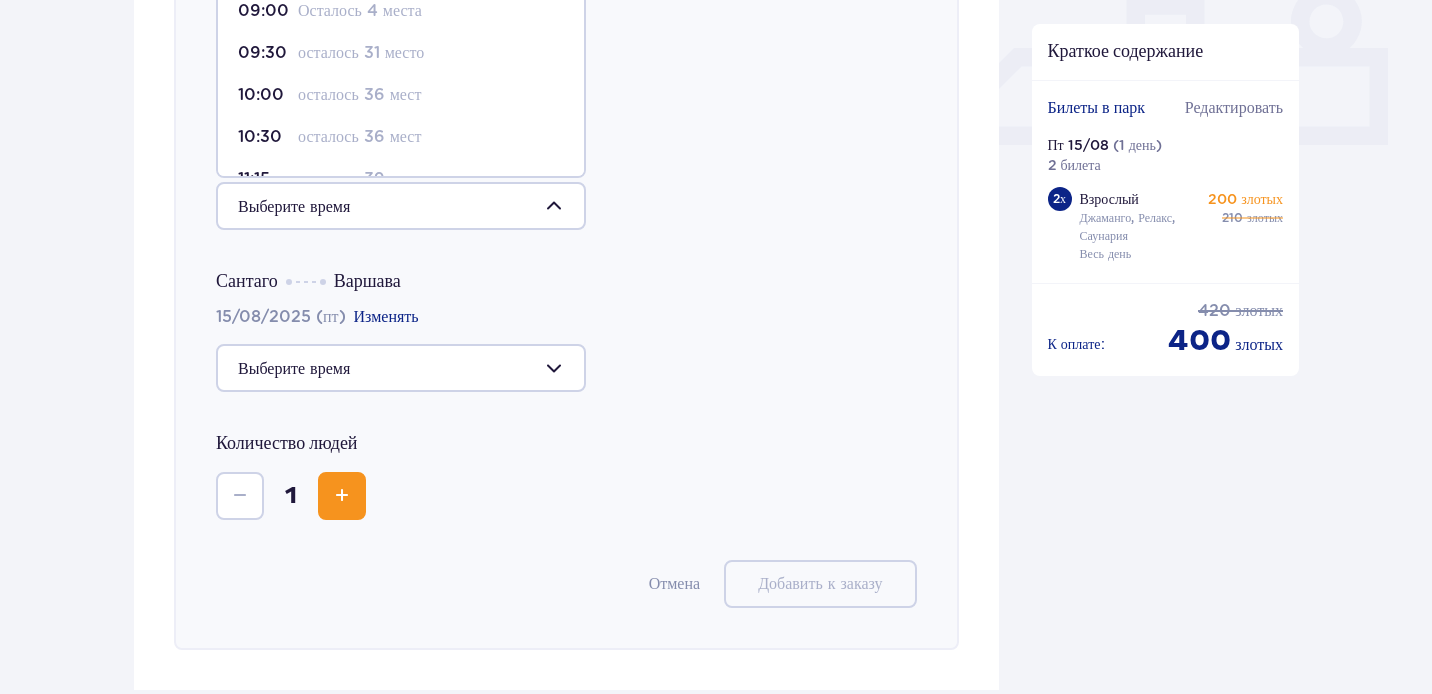 scroll, scrollTop: 893, scrollLeft: 0, axis: vertical 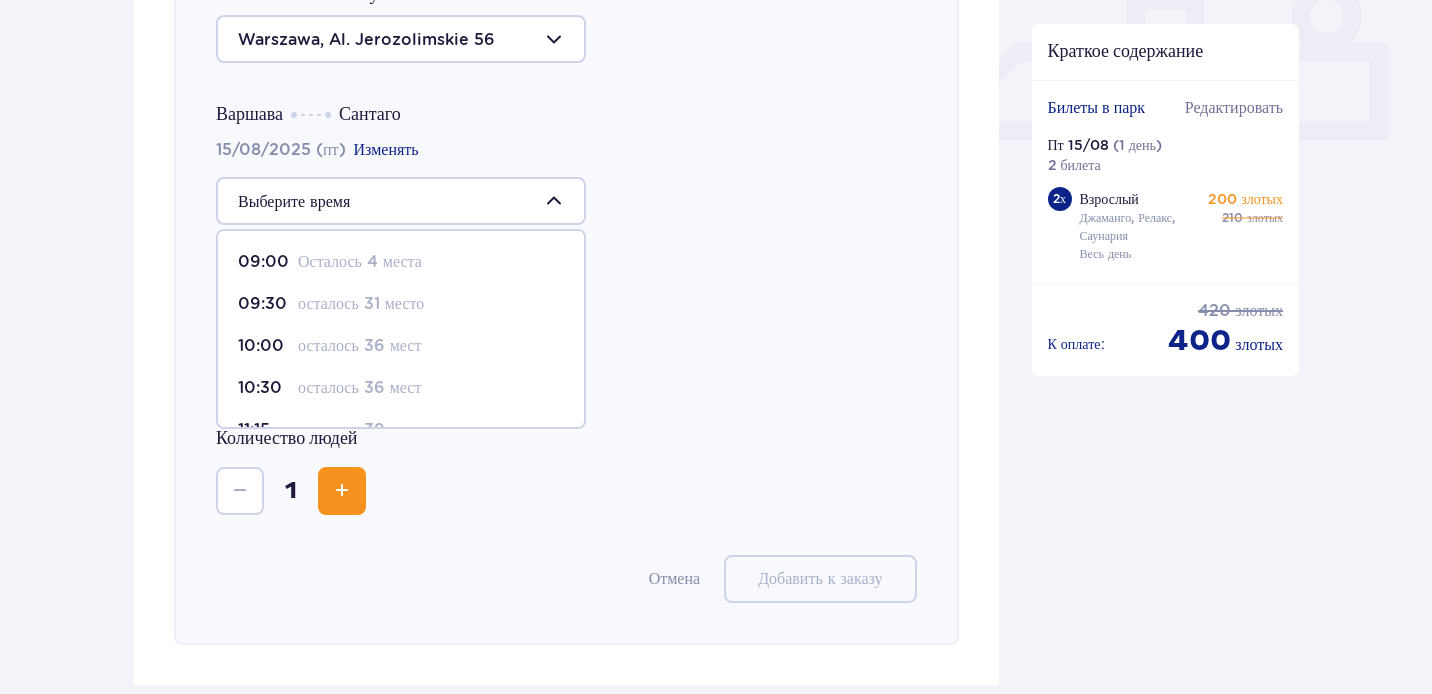 click on "осталось 36 мест" at bounding box center [359, 345] 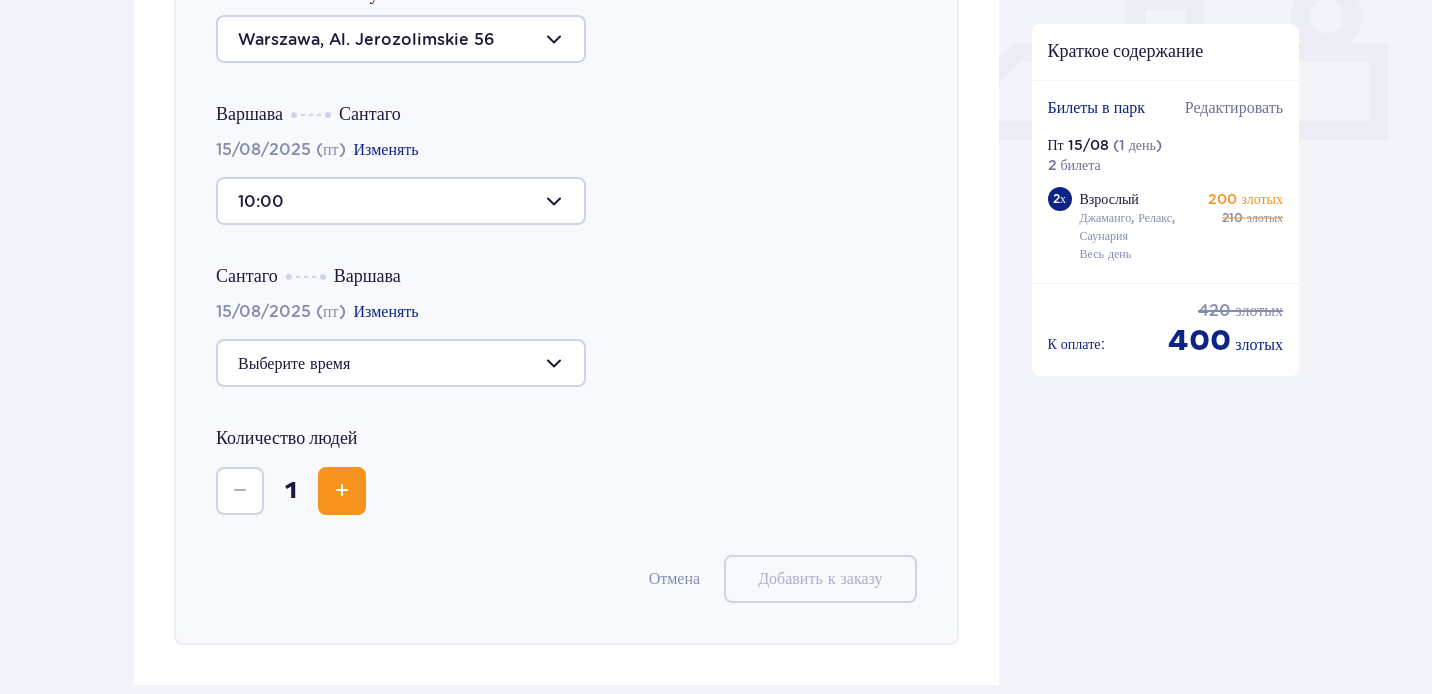click at bounding box center (401, 363) 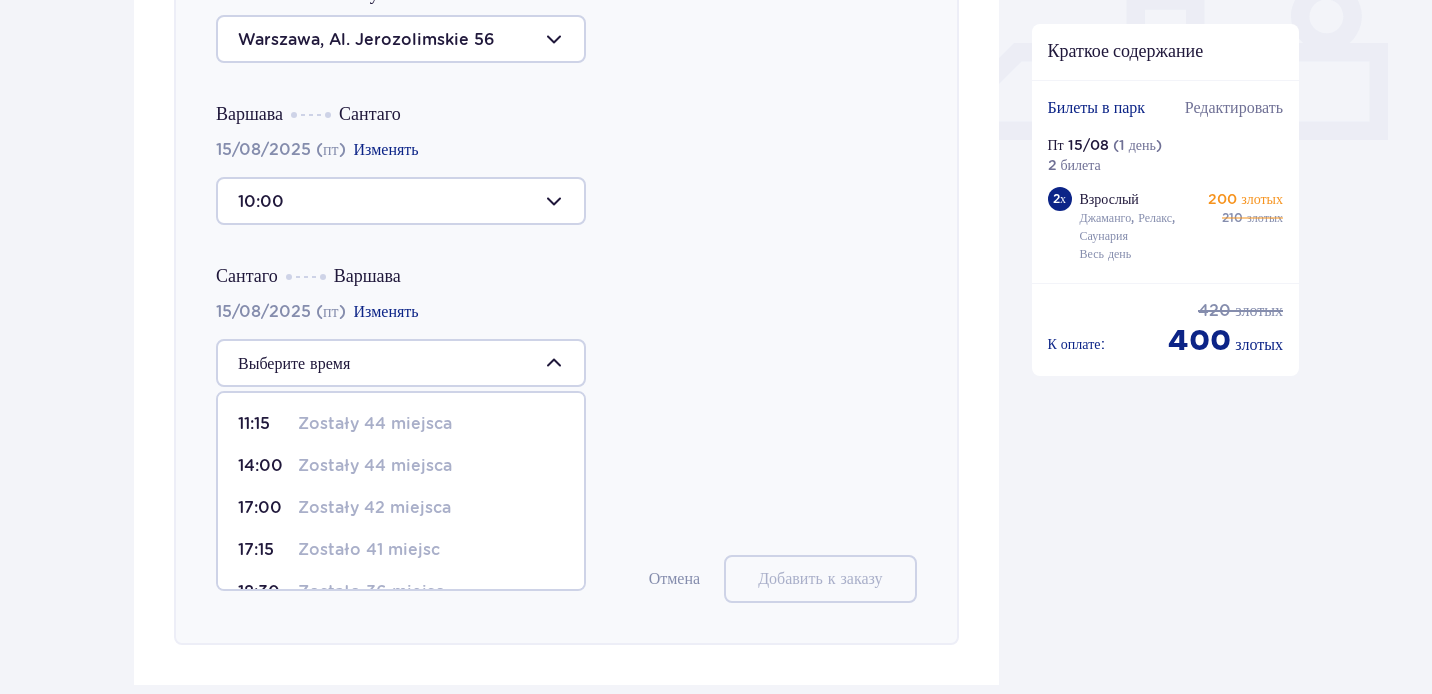 scroll, scrollTop: 244, scrollLeft: 0, axis: vertical 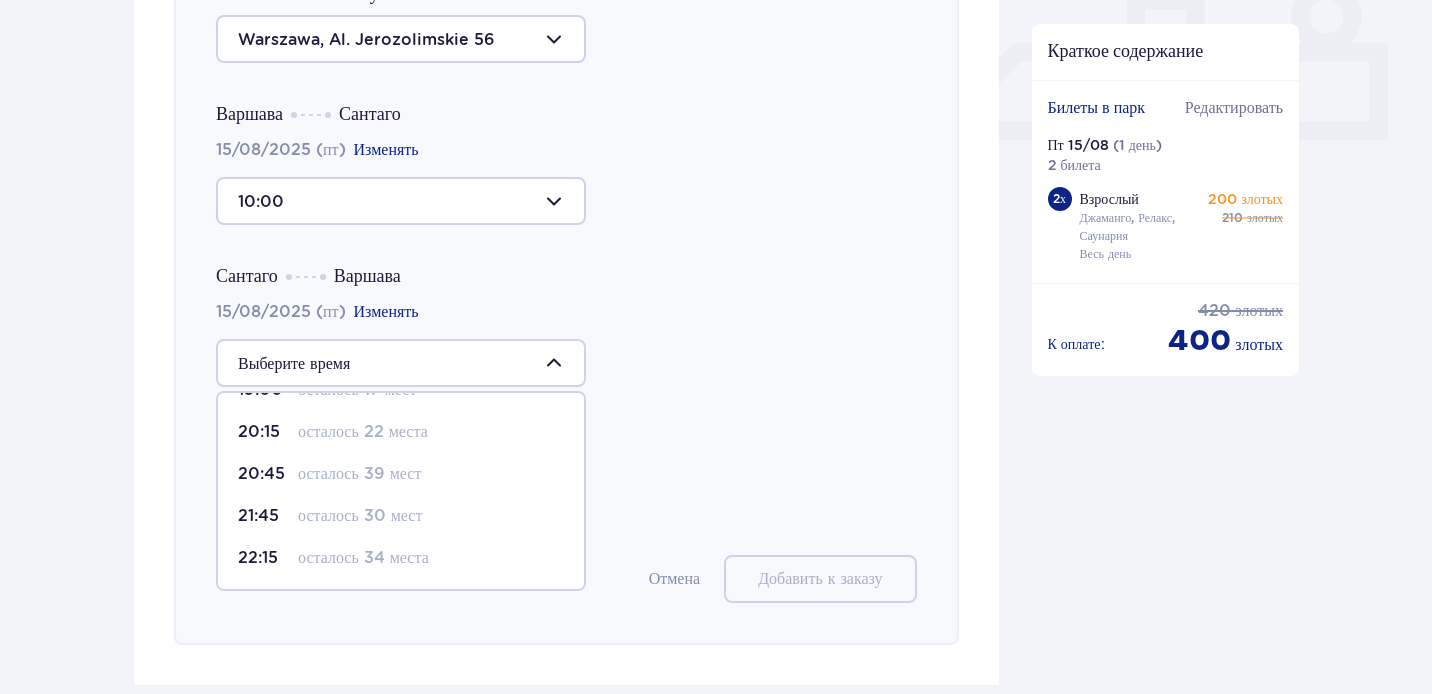 click on "22:15 осталось 34 места" at bounding box center [401, 558] 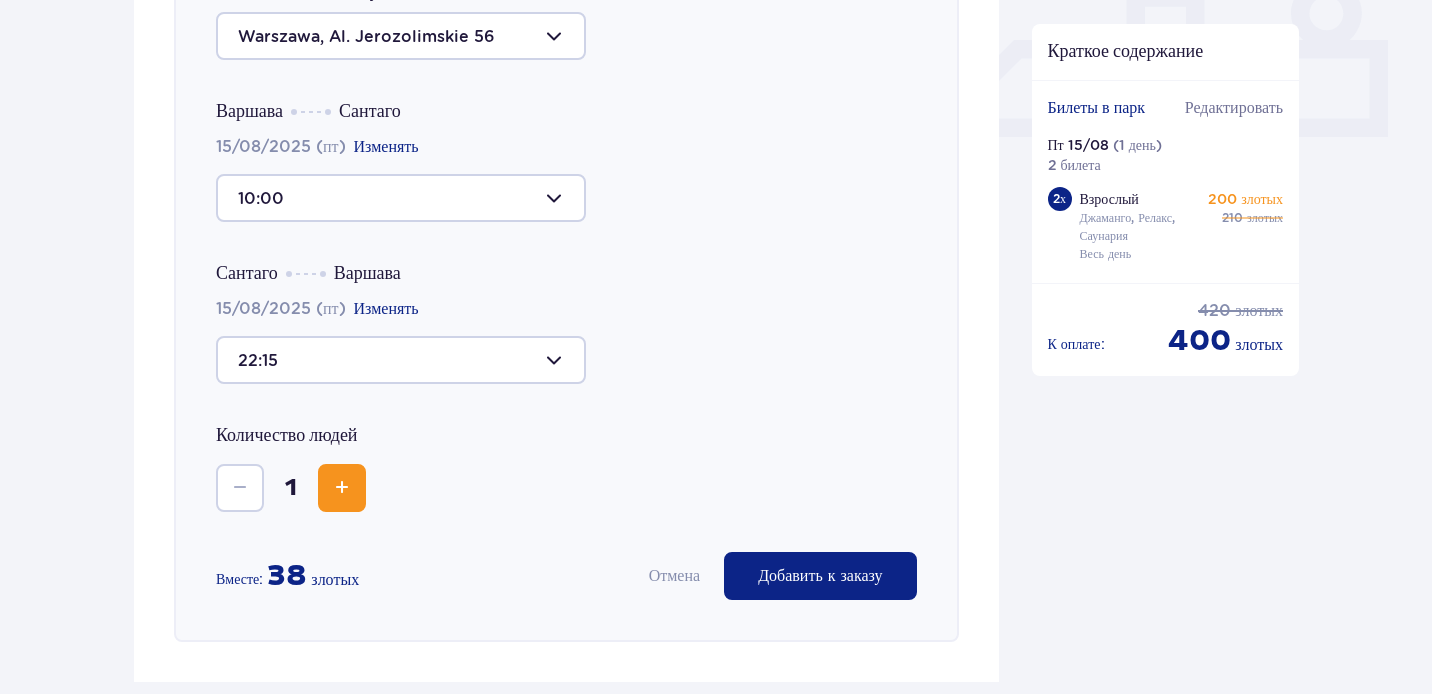 scroll, scrollTop: 897, scrollLeft: 0, axis: vertical 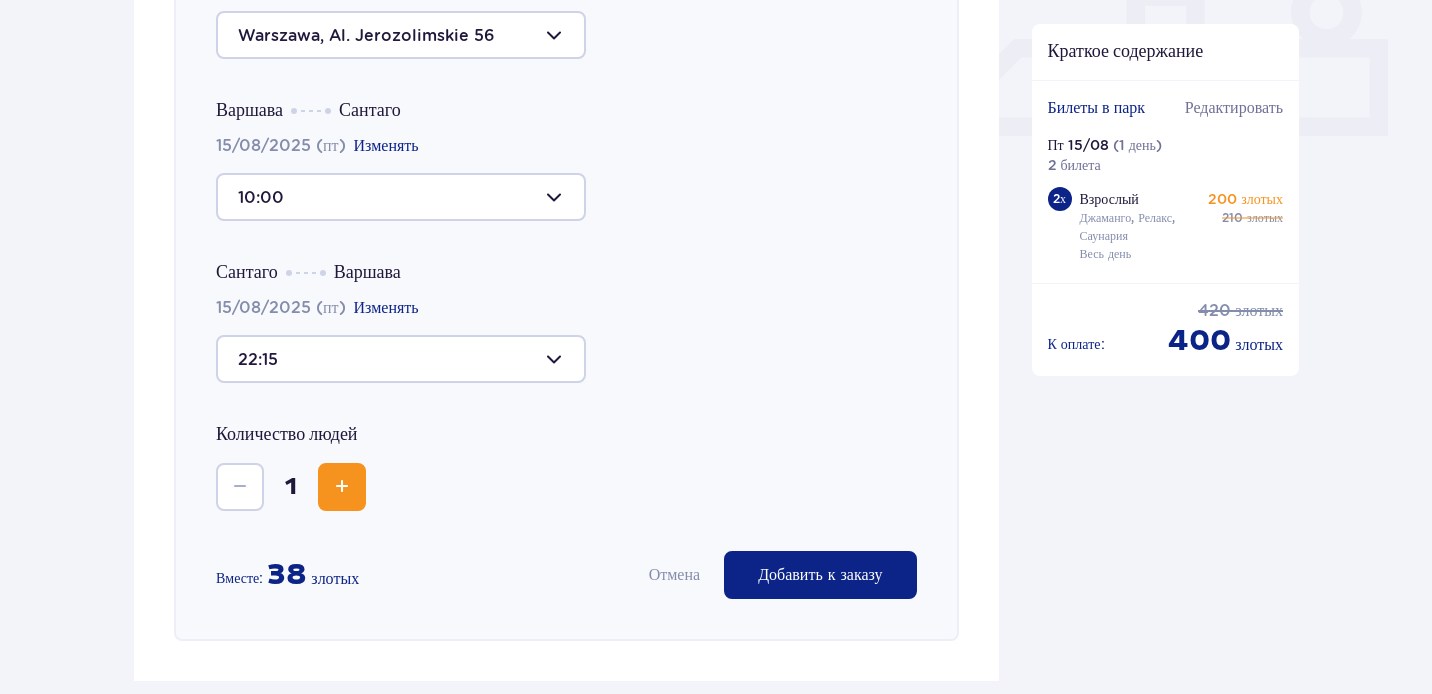 click at bounding box center (401, 197) 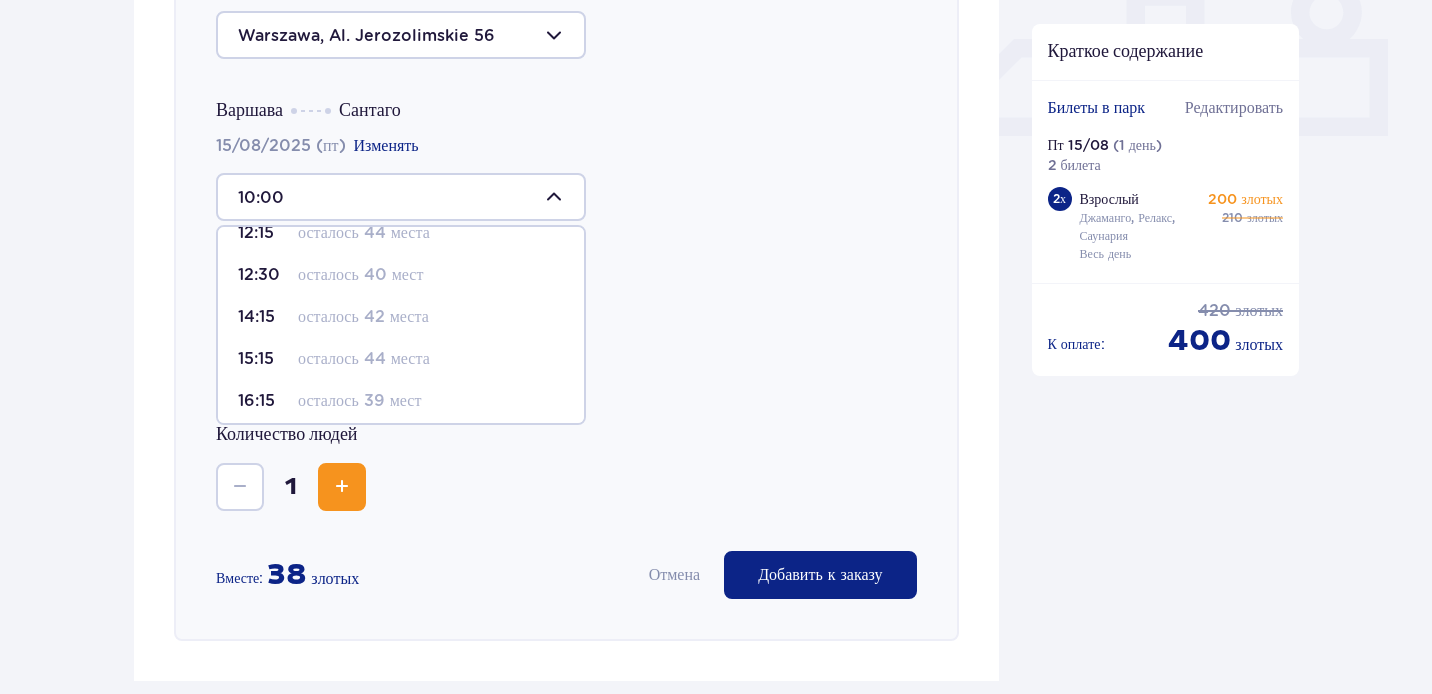 scroll, scrollTop: 286, scrollLeft: 0, axis: vertical 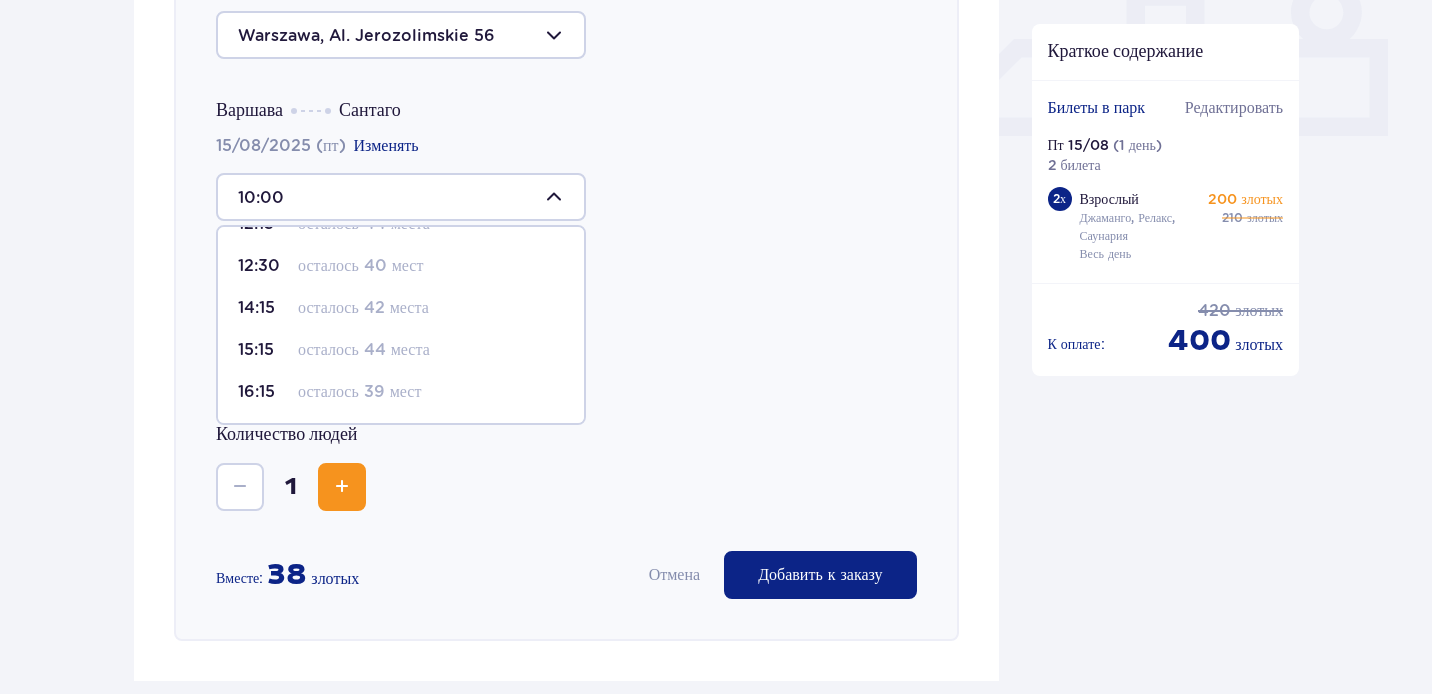 click on "осталось 39 мест" at bounding box center [359, 391] 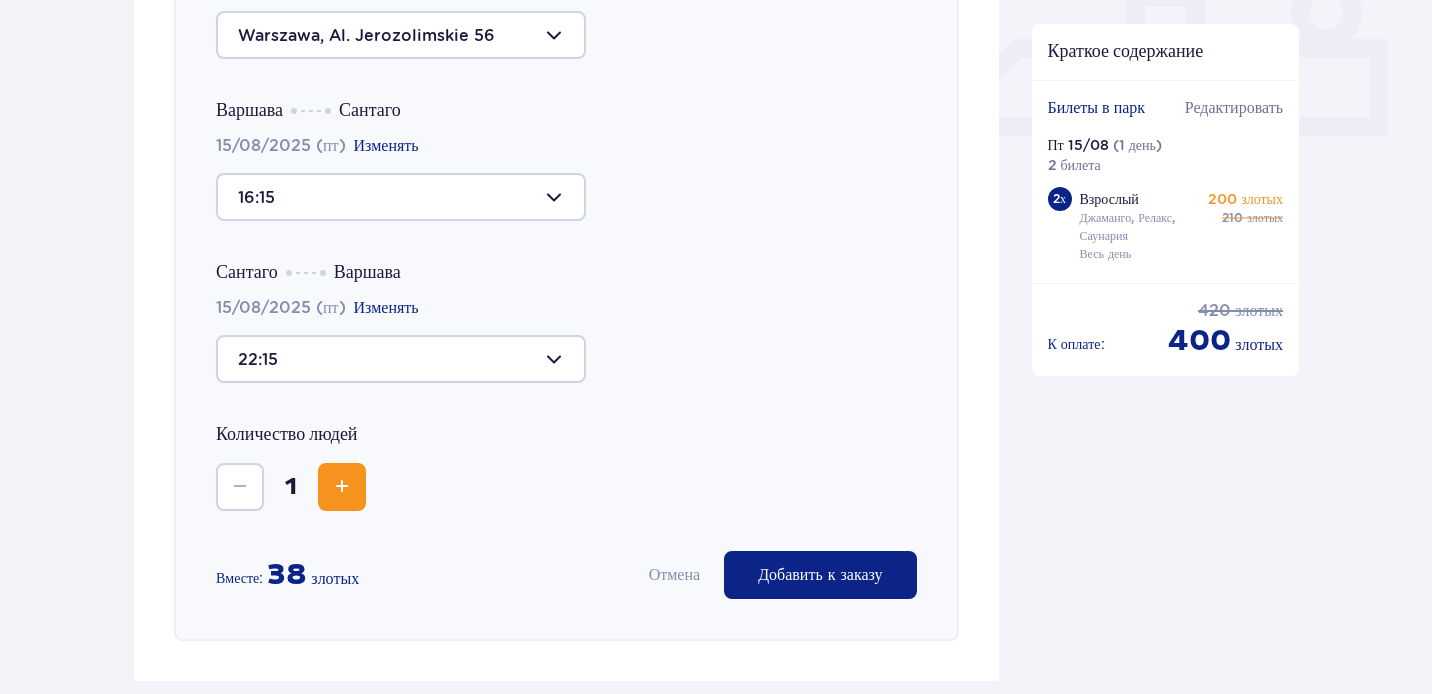 click at bounding box center [401, 197] 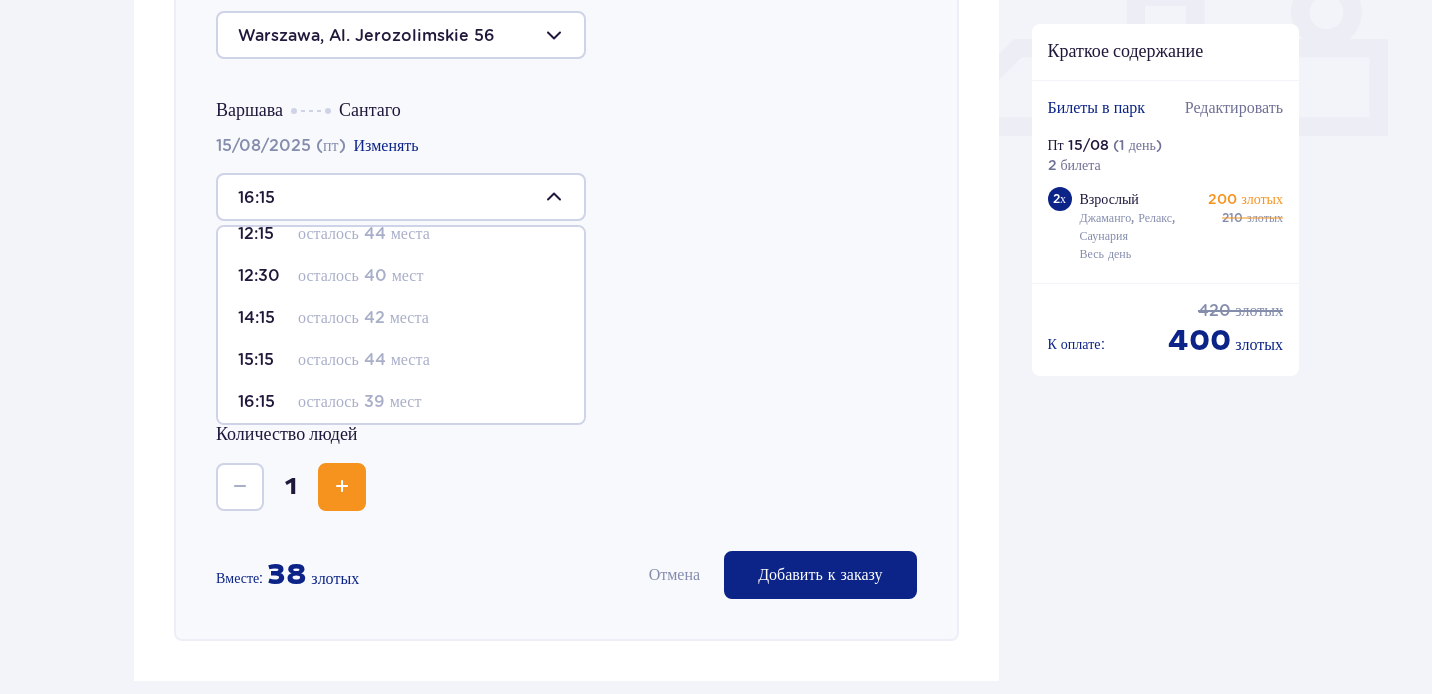 scroll, scrollTop: 286, scrollLeft: 0, axis: vertical 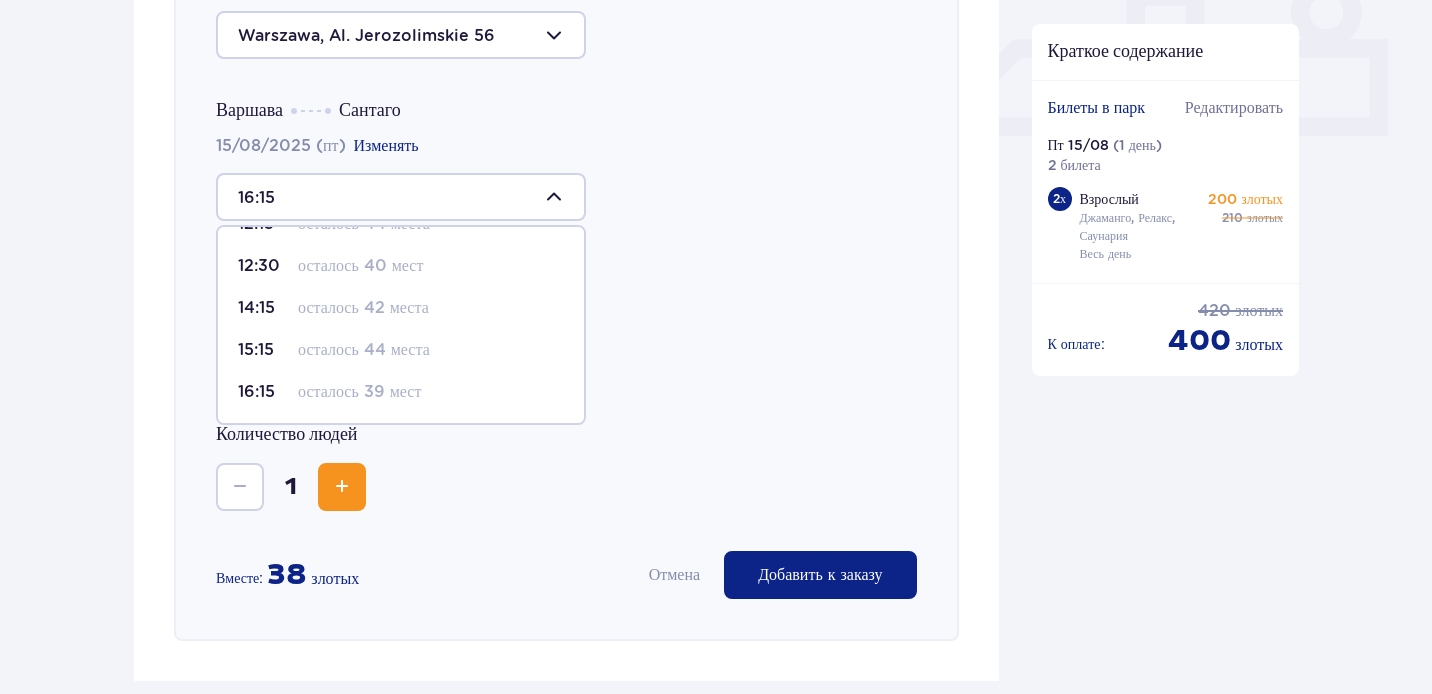 click on "22:15" at bounding box center [566, 359] 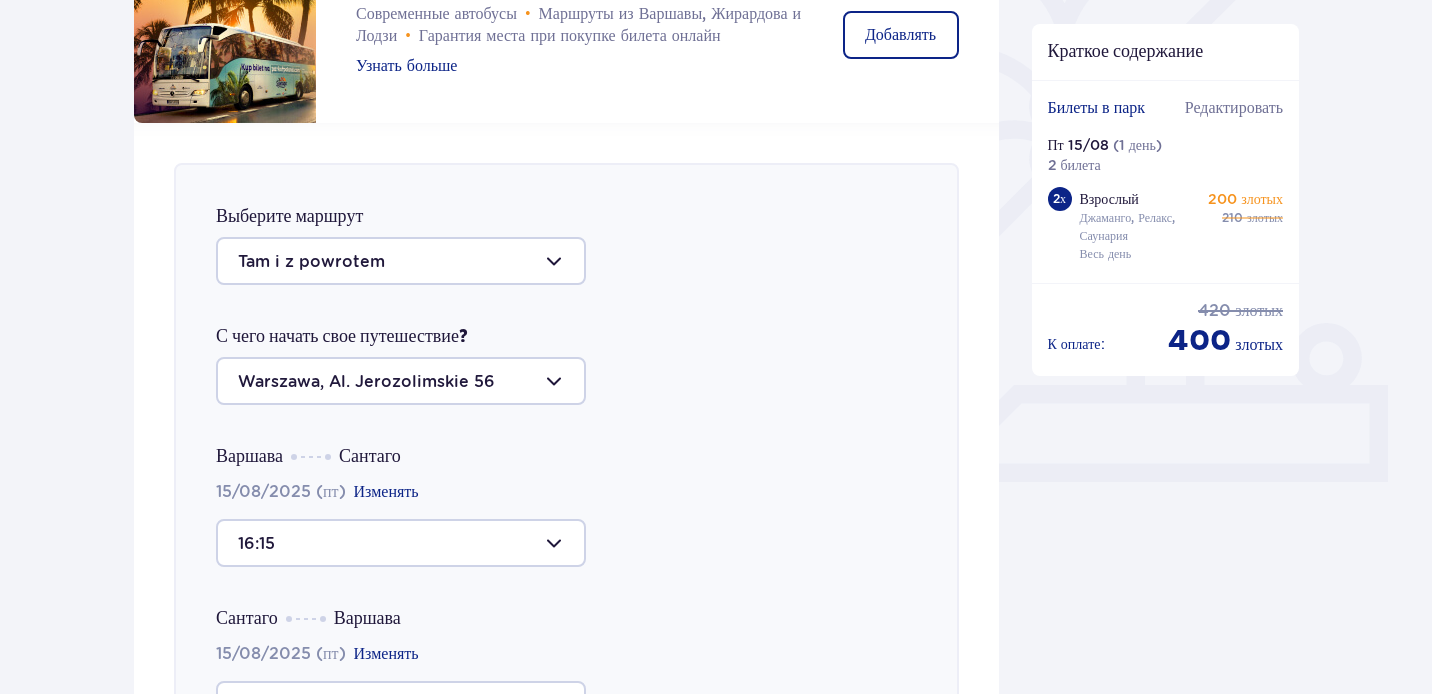 scroll, scrollTop: 782, scrollLeft: 0, axis: vertical 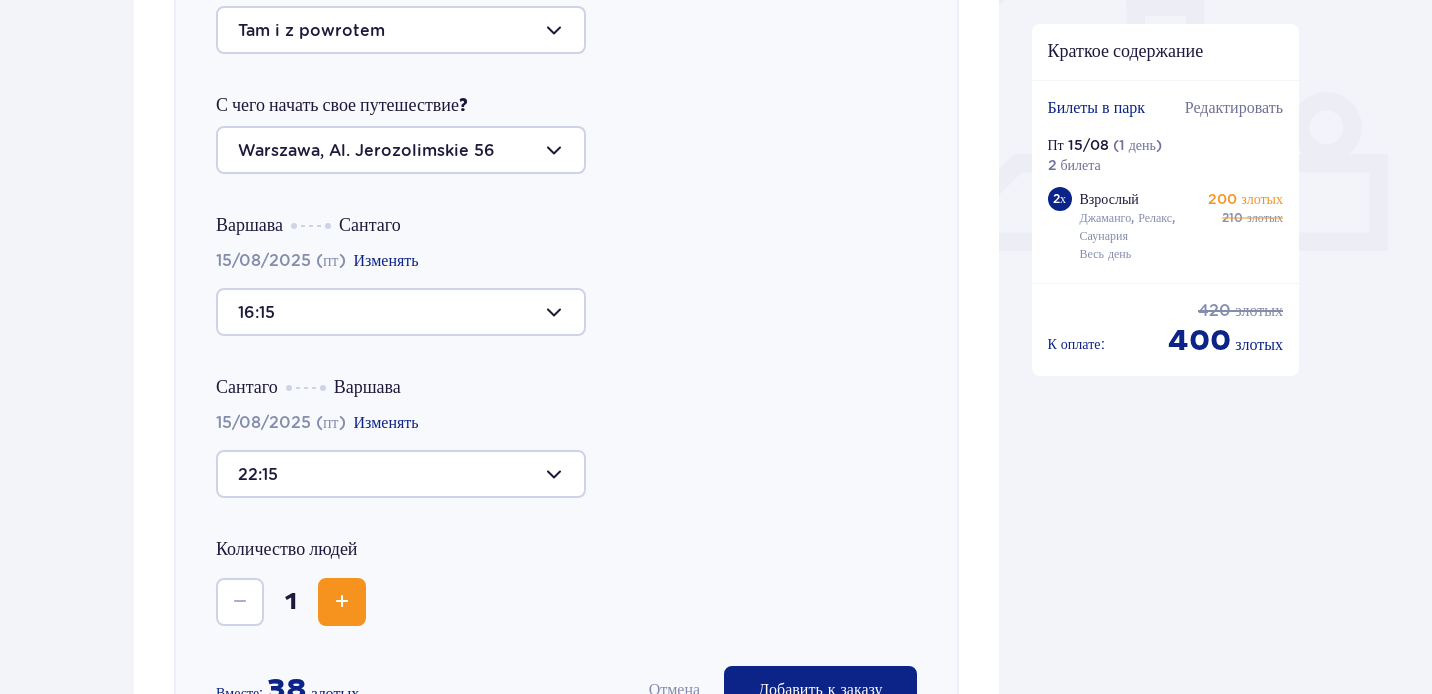 click at bounding box center (342, 602) 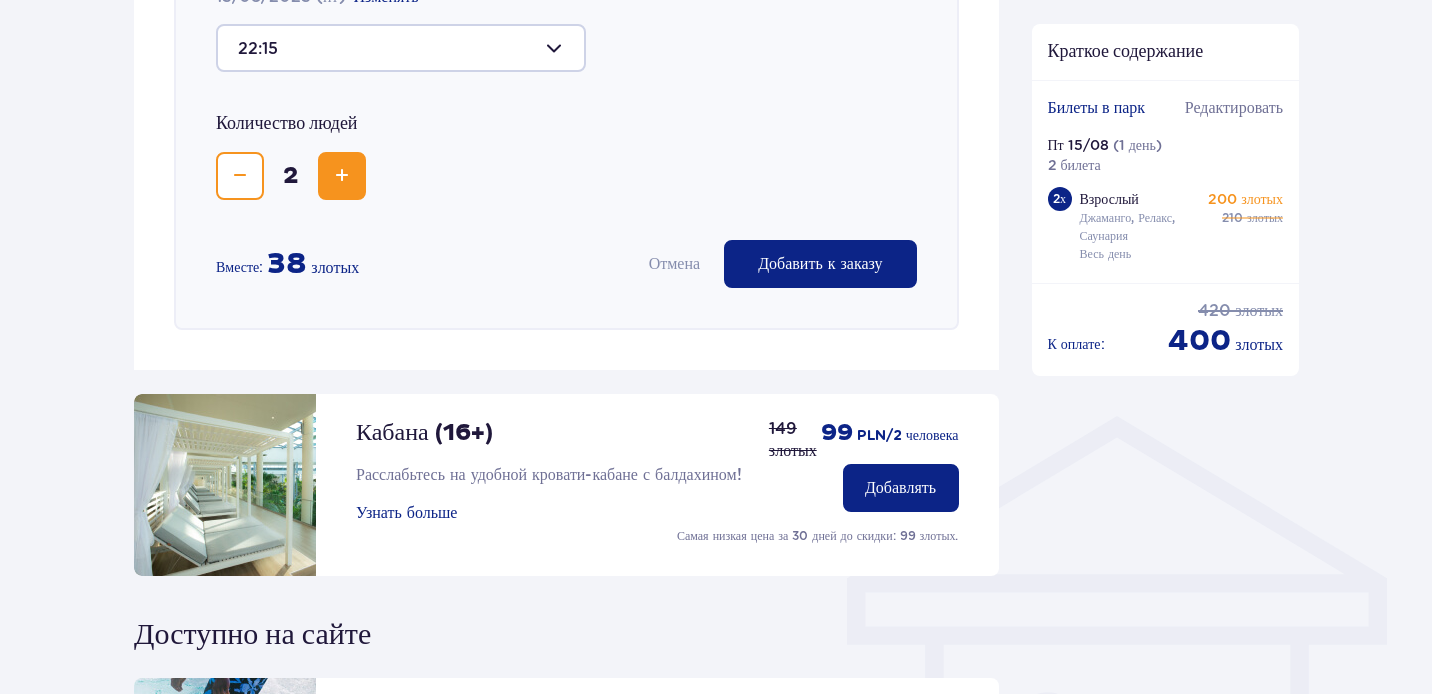 scroll, scrollTop: 983, scrollLeft: 0, axis: vertical 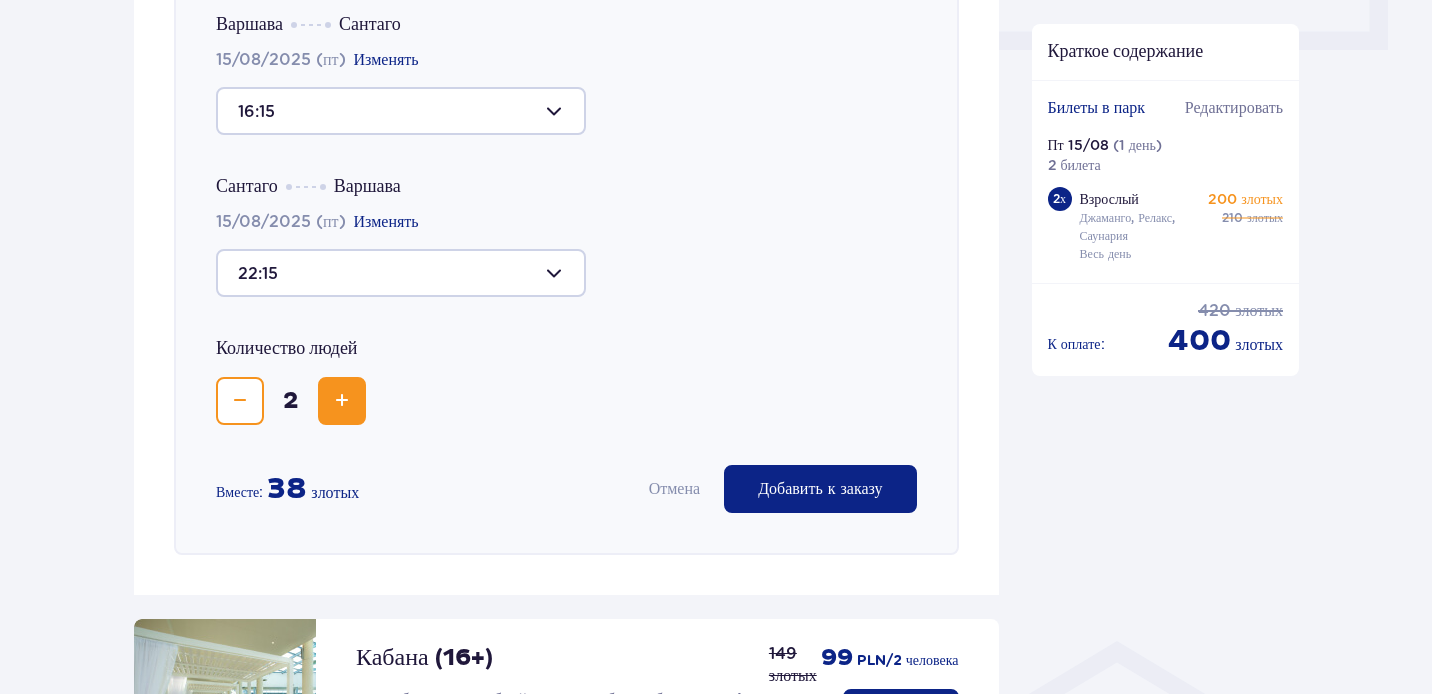 click on "Добавить к заказу" at bounding box center (820, 489) 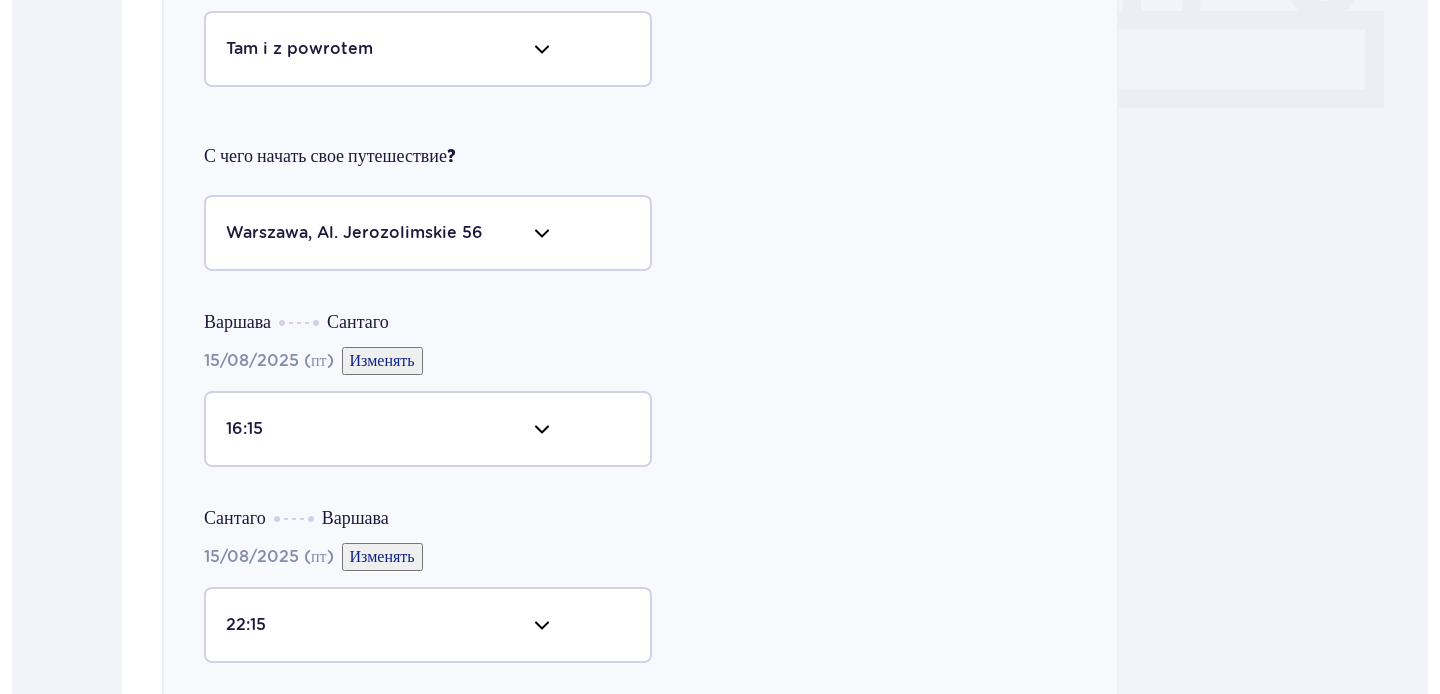 scroll, scrollTop: 0, scrollLeft: 0, axis: both 